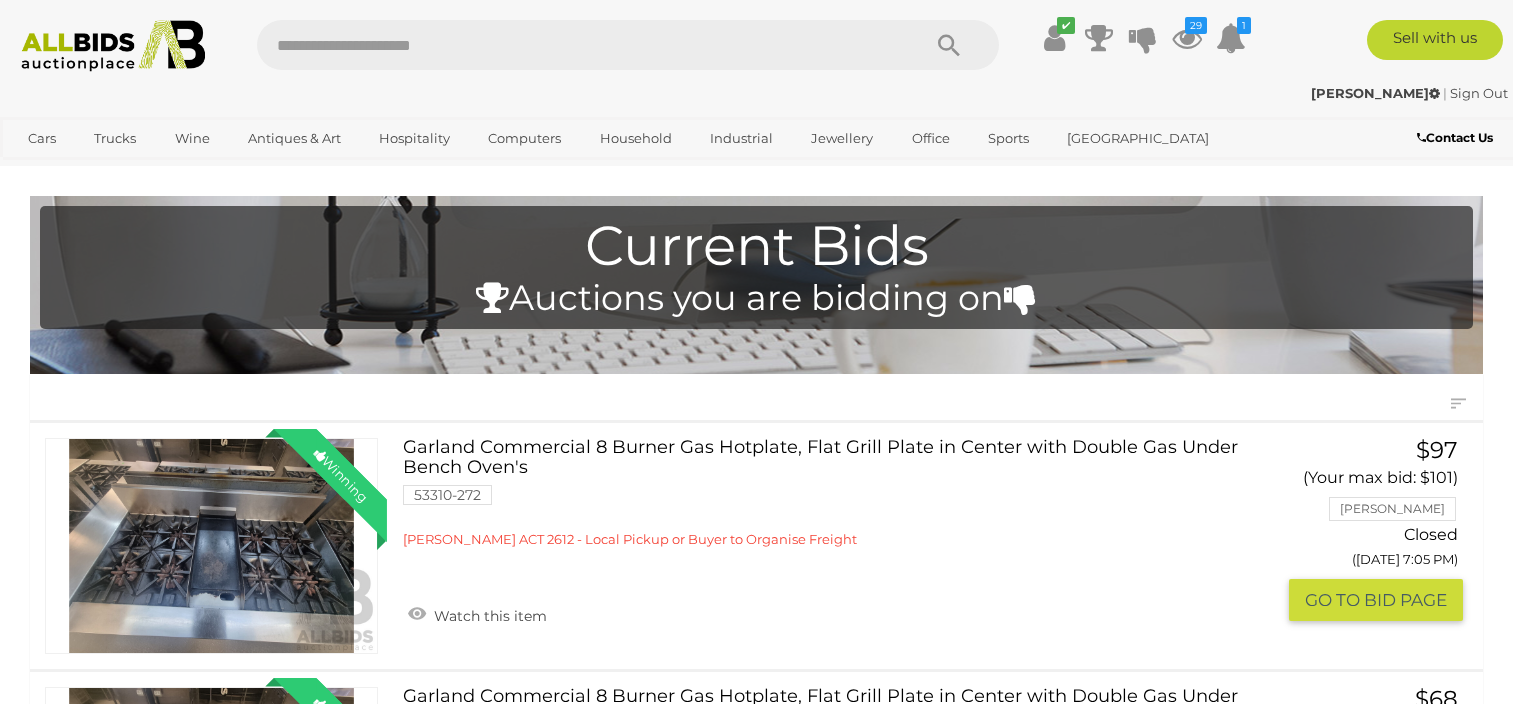 scroll, scrollTop: 0, scrollLeft: 0, axis: both 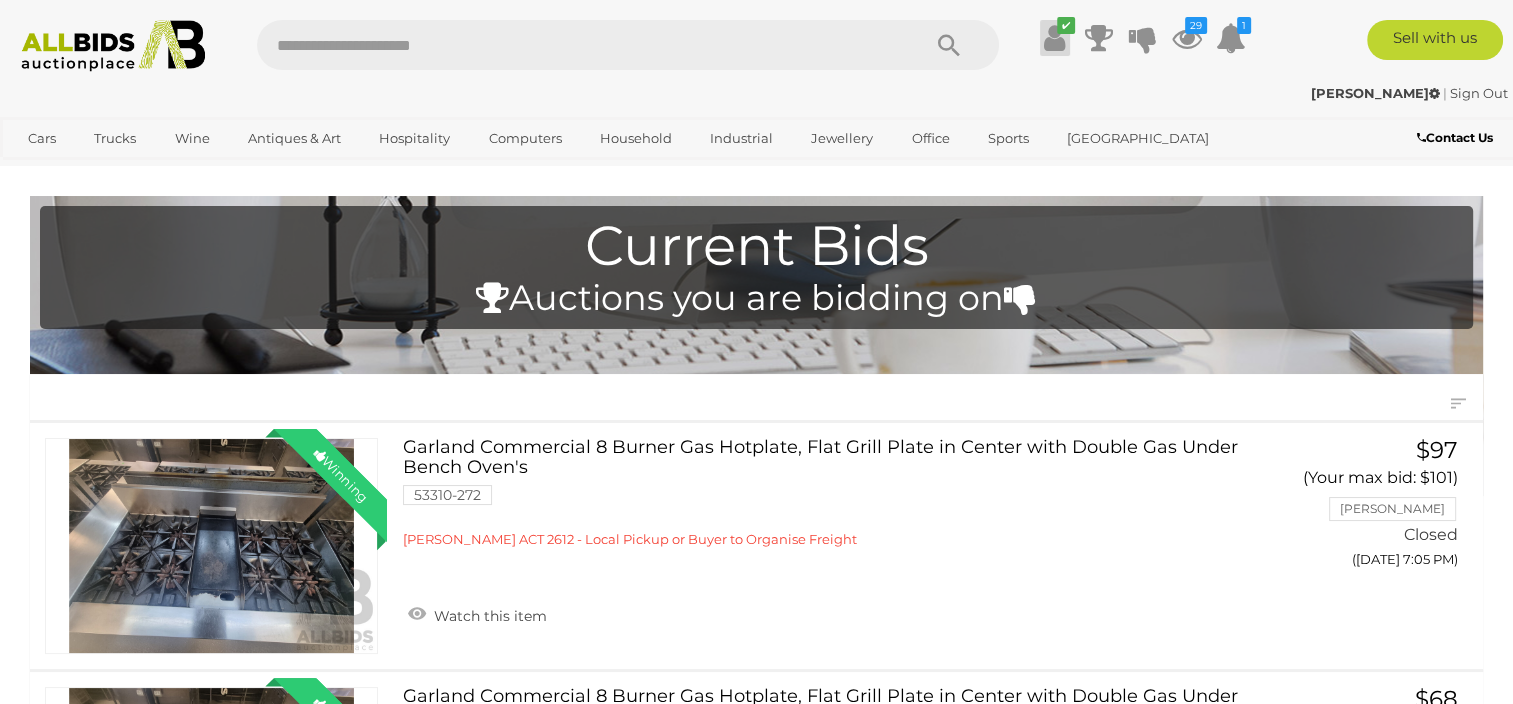 click at bounding box center [1054, 38] 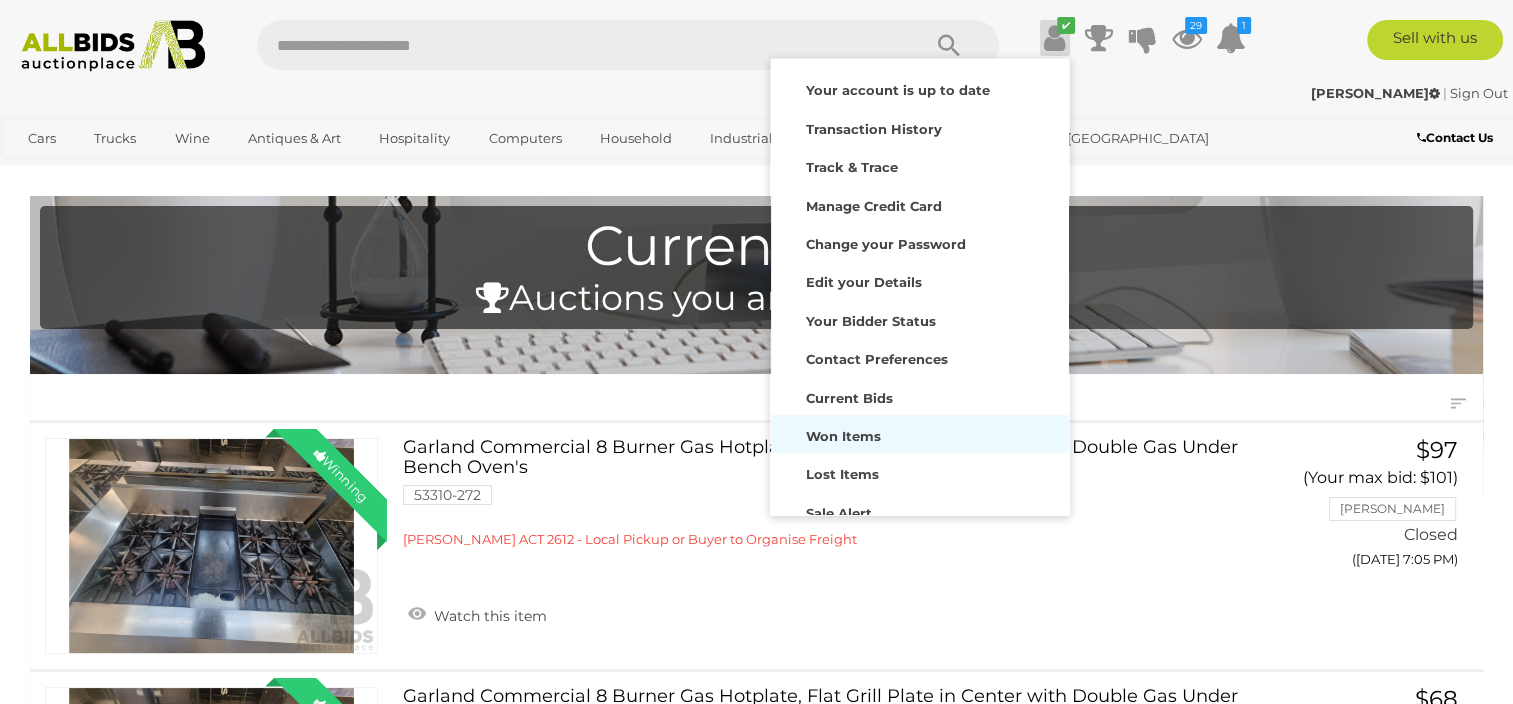 click on "Won Items" at bounding box center [843, 436] 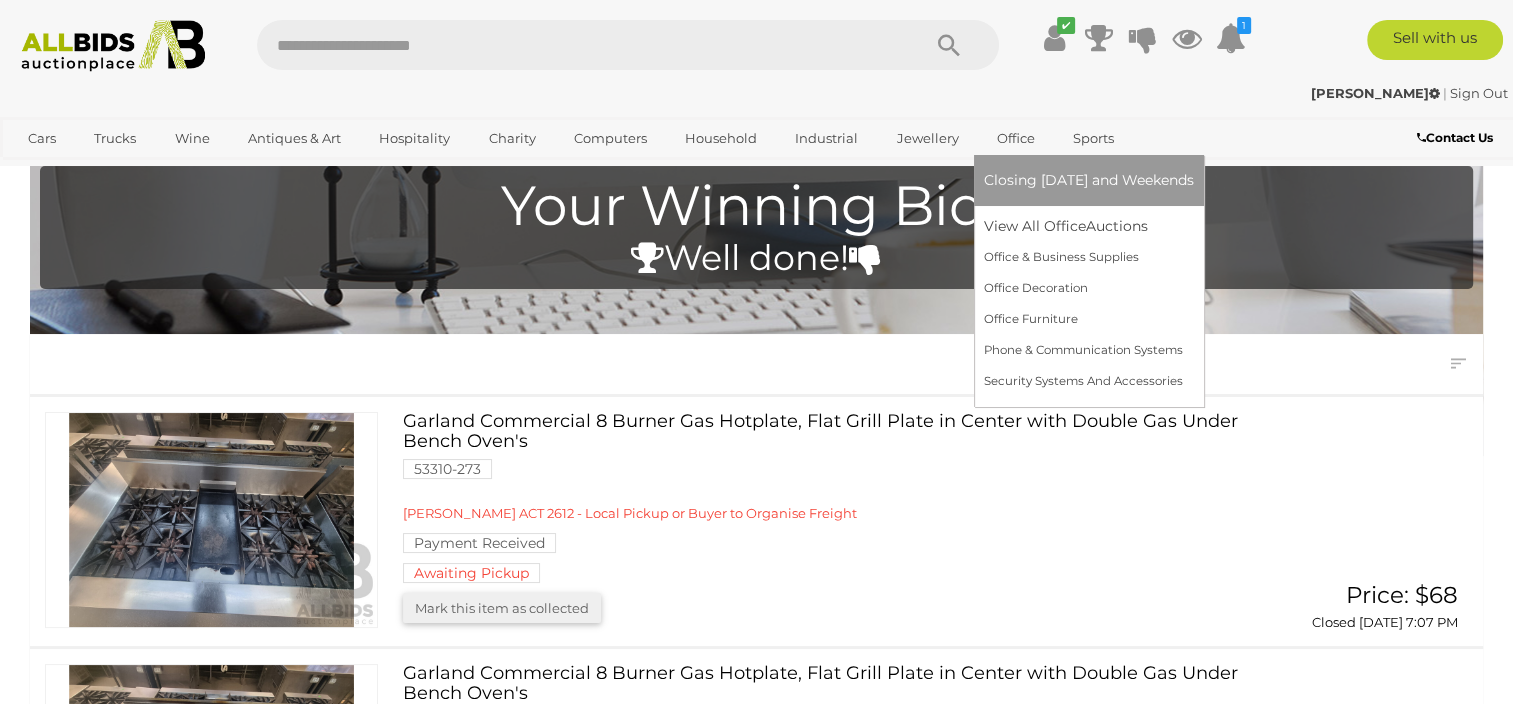scroll, scrollTop: 0, scrollLeft: 0, axis: both 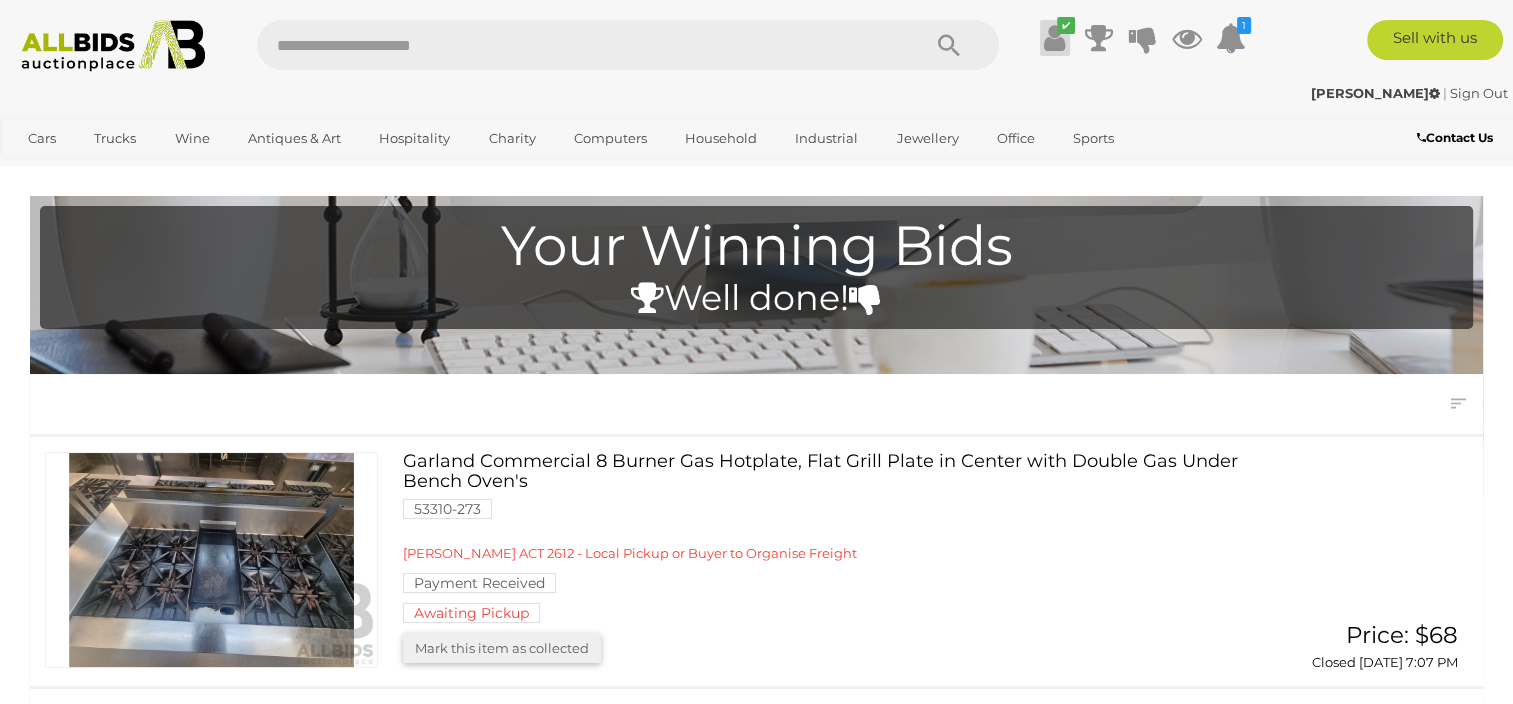 click at bounding box center (1054, 38) 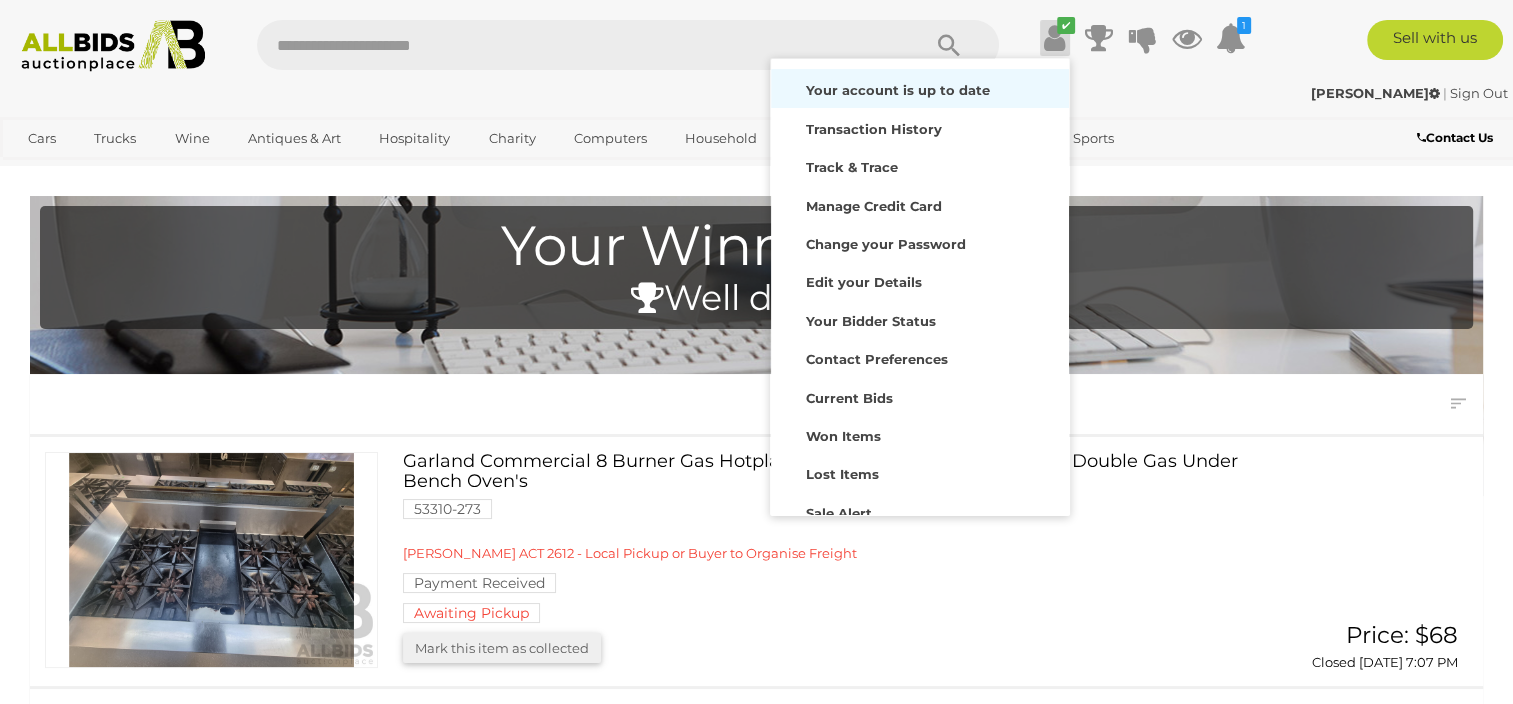 click on "Your account is up to date" at bounding box center (920, 88) 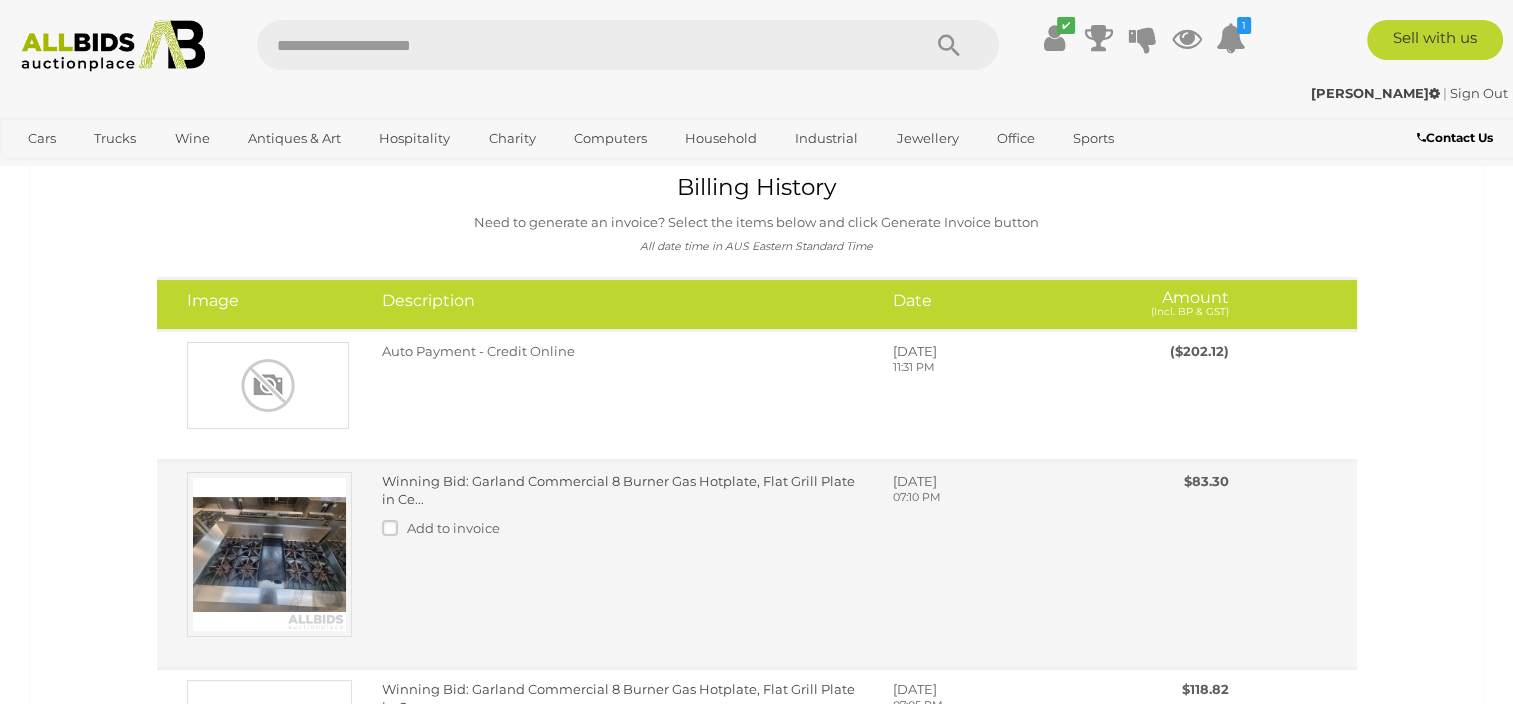 scroll, scrollTop: 0, scrollLeft: 0, axis: both 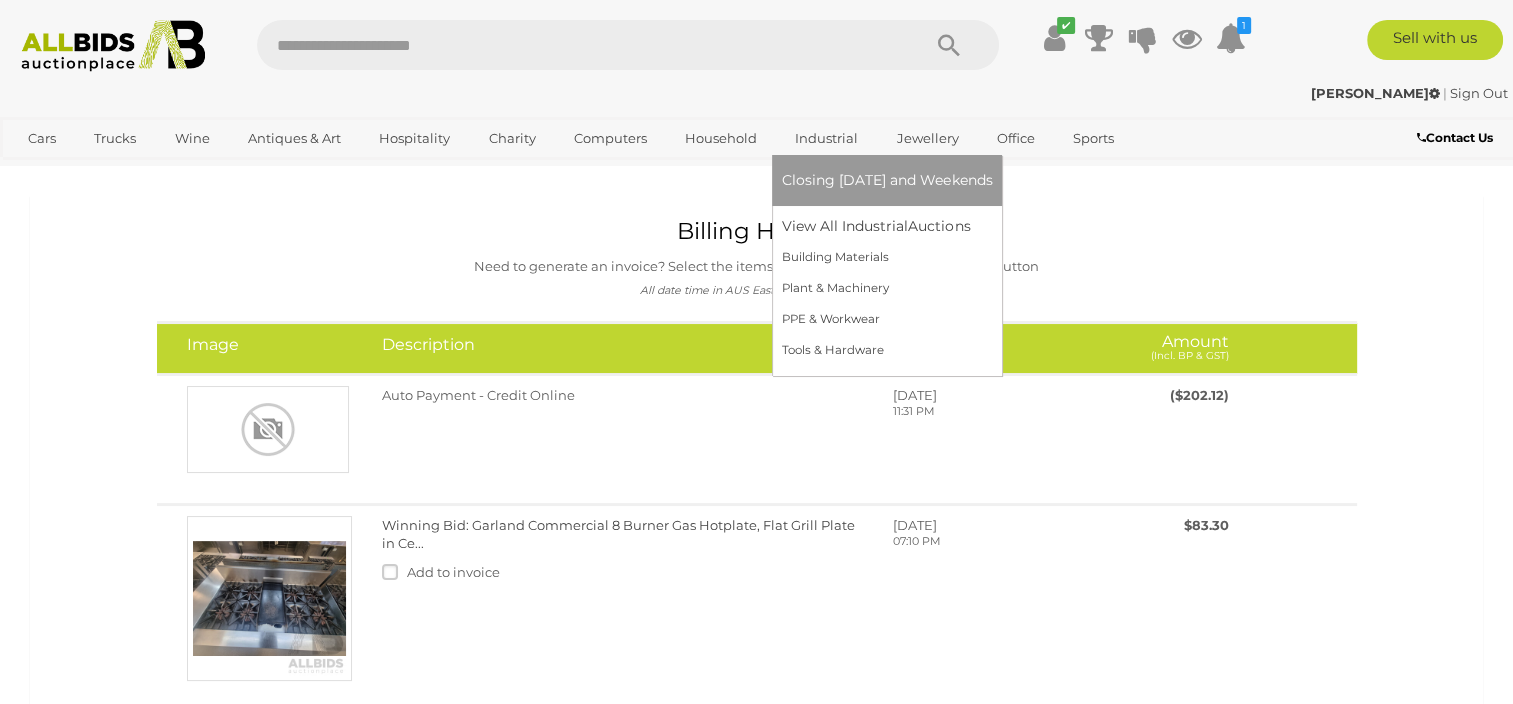 click on "Industrial" at bounding box center (826, 138) 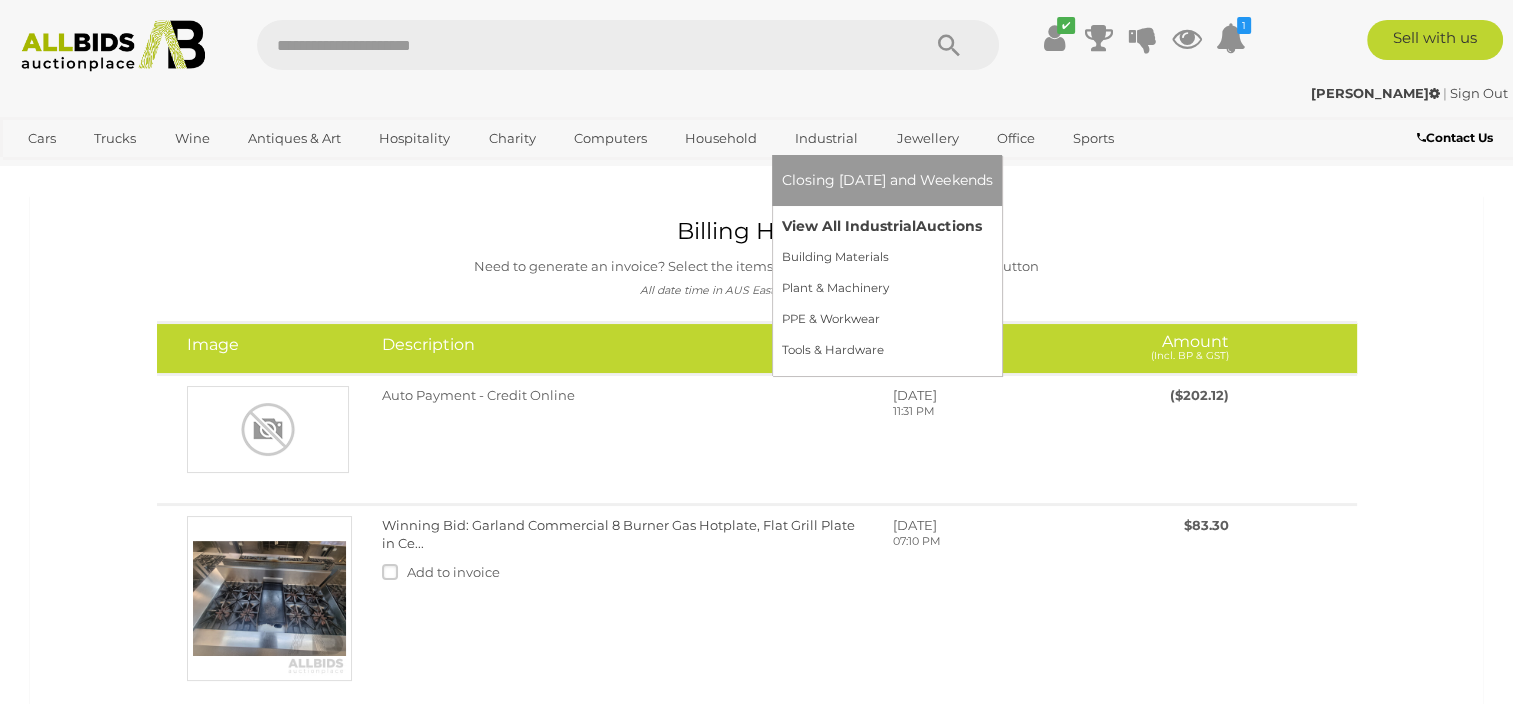 click on "View All Industrial  Auctions" at bounding box center (887, 226) 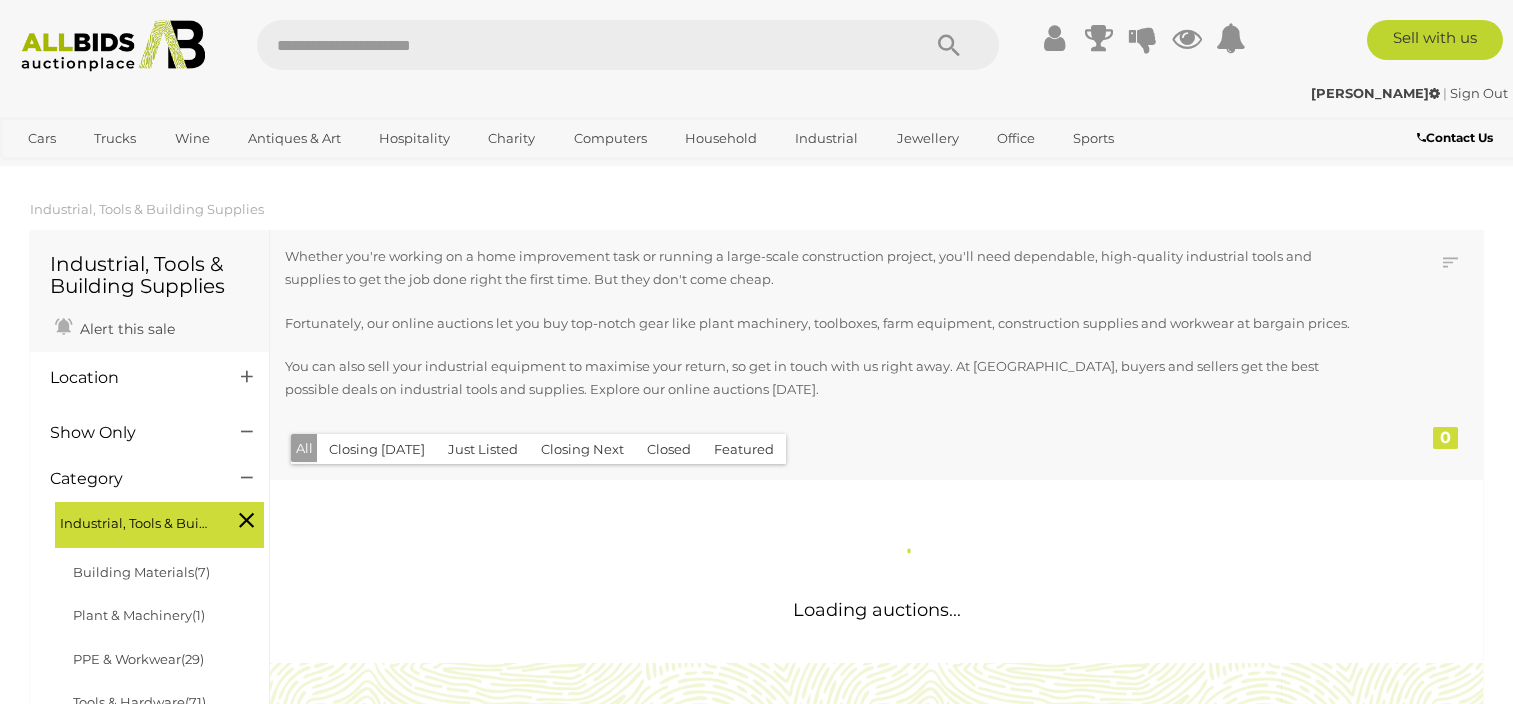 scroll, scrollTop: 0, scrollLeft: 0, axis: both 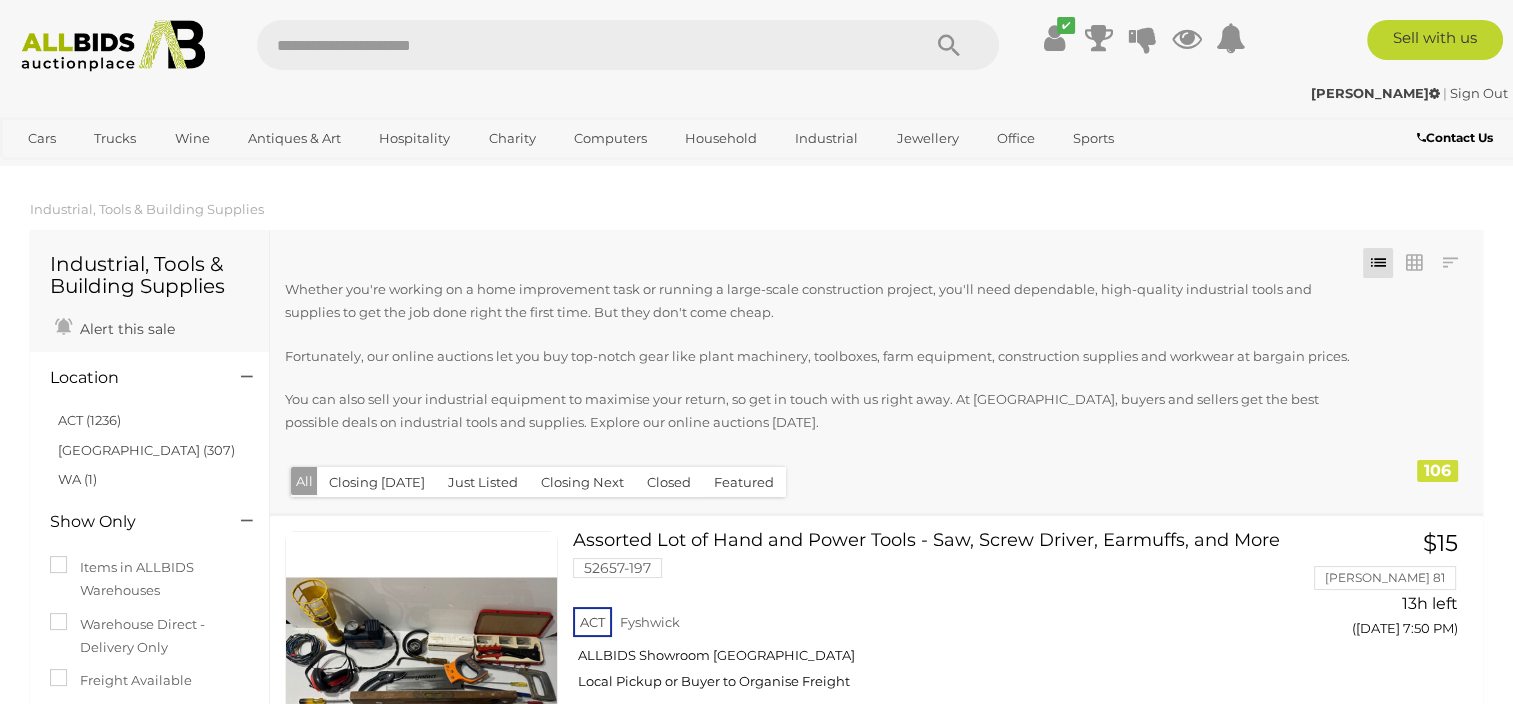 click on "Just Listed" at bounding box center [483, 482] 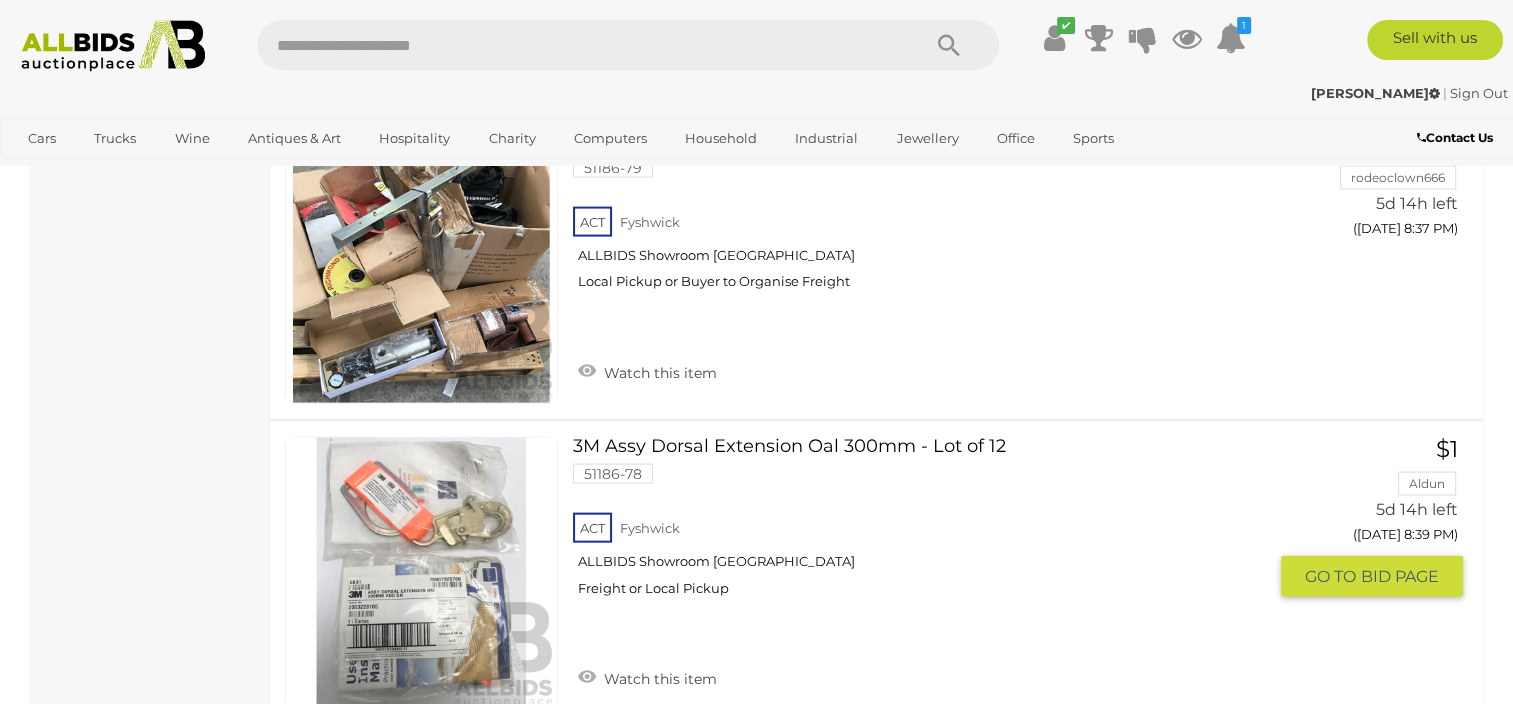 scroll, scrollTop: 19300, scrollLeft: 0, axis: vertical 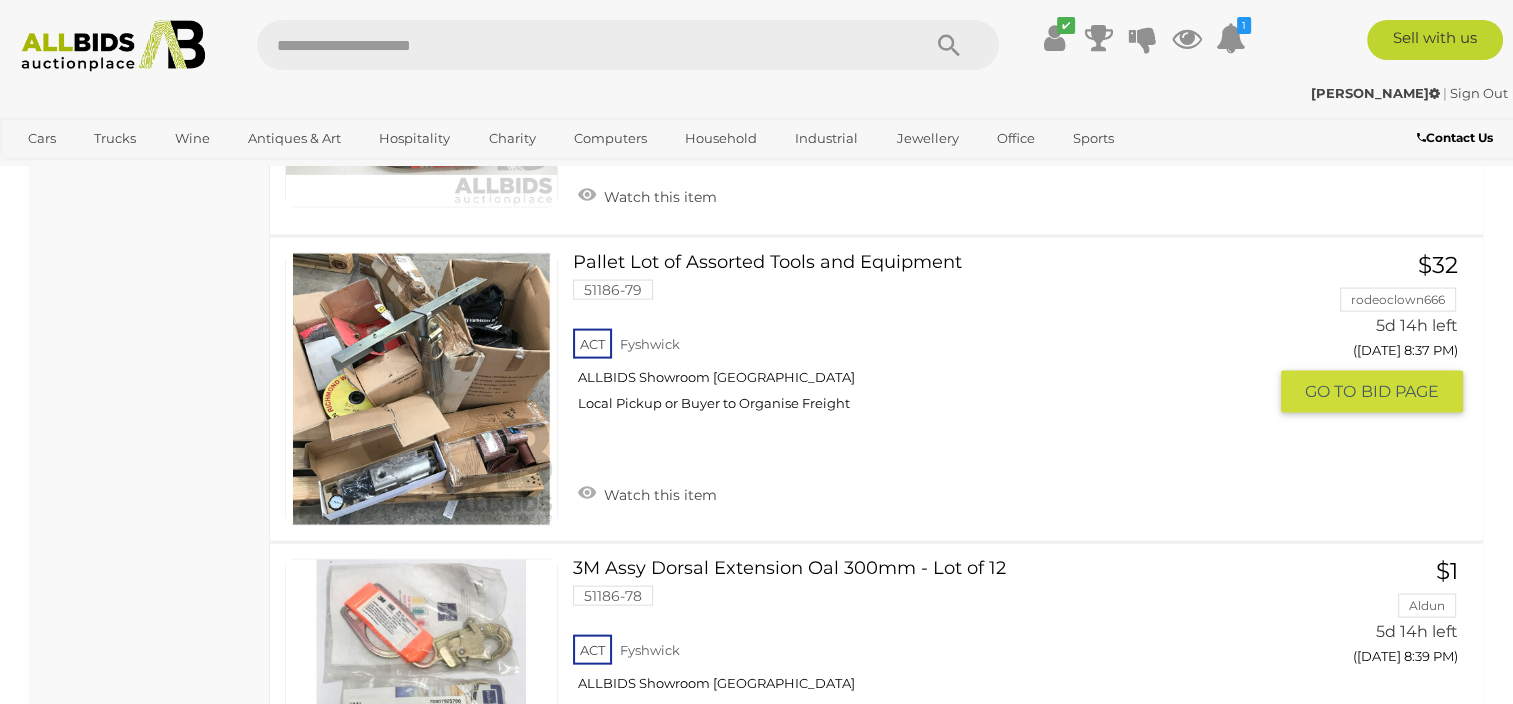 click at bounding box center [421, 389] 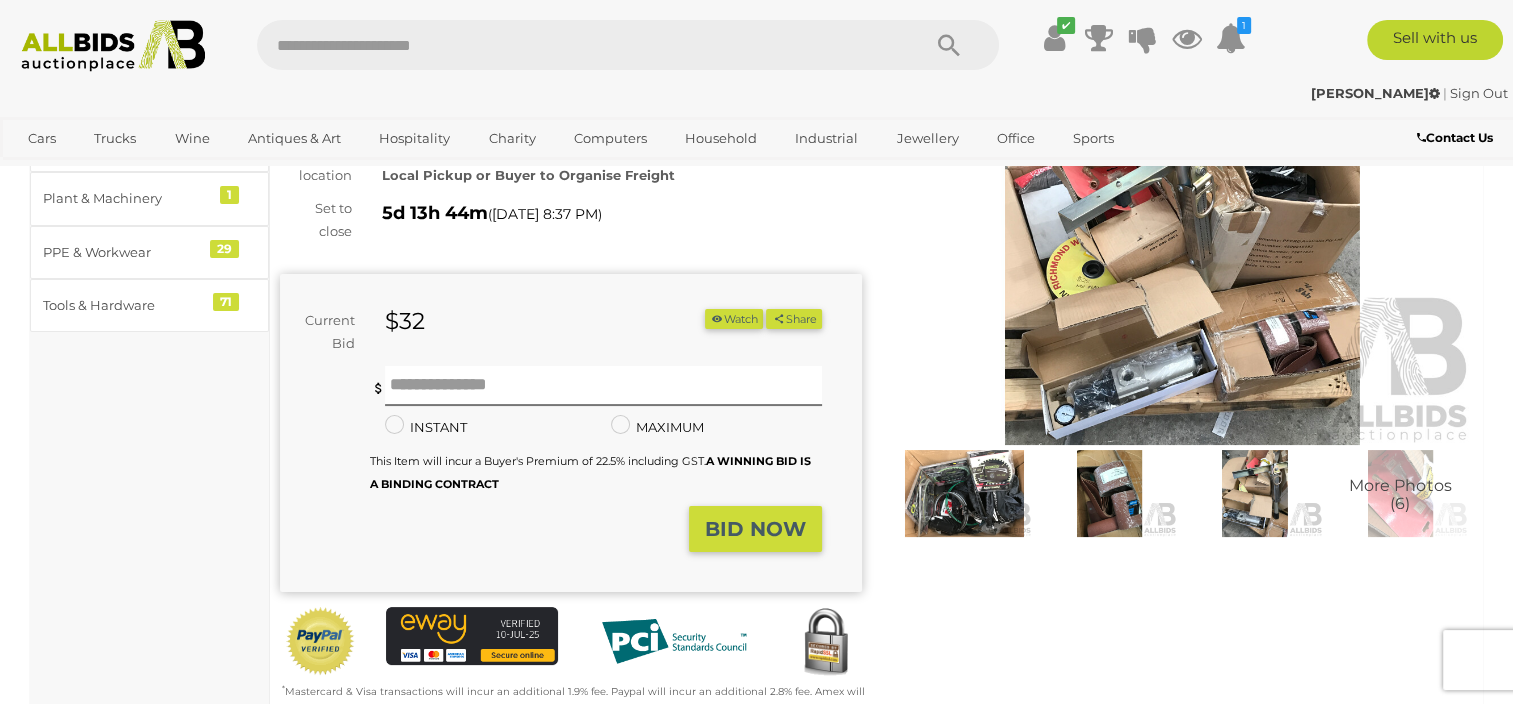 scroll, scrollTop: 200, scrollLeft: 0, axis: vertical 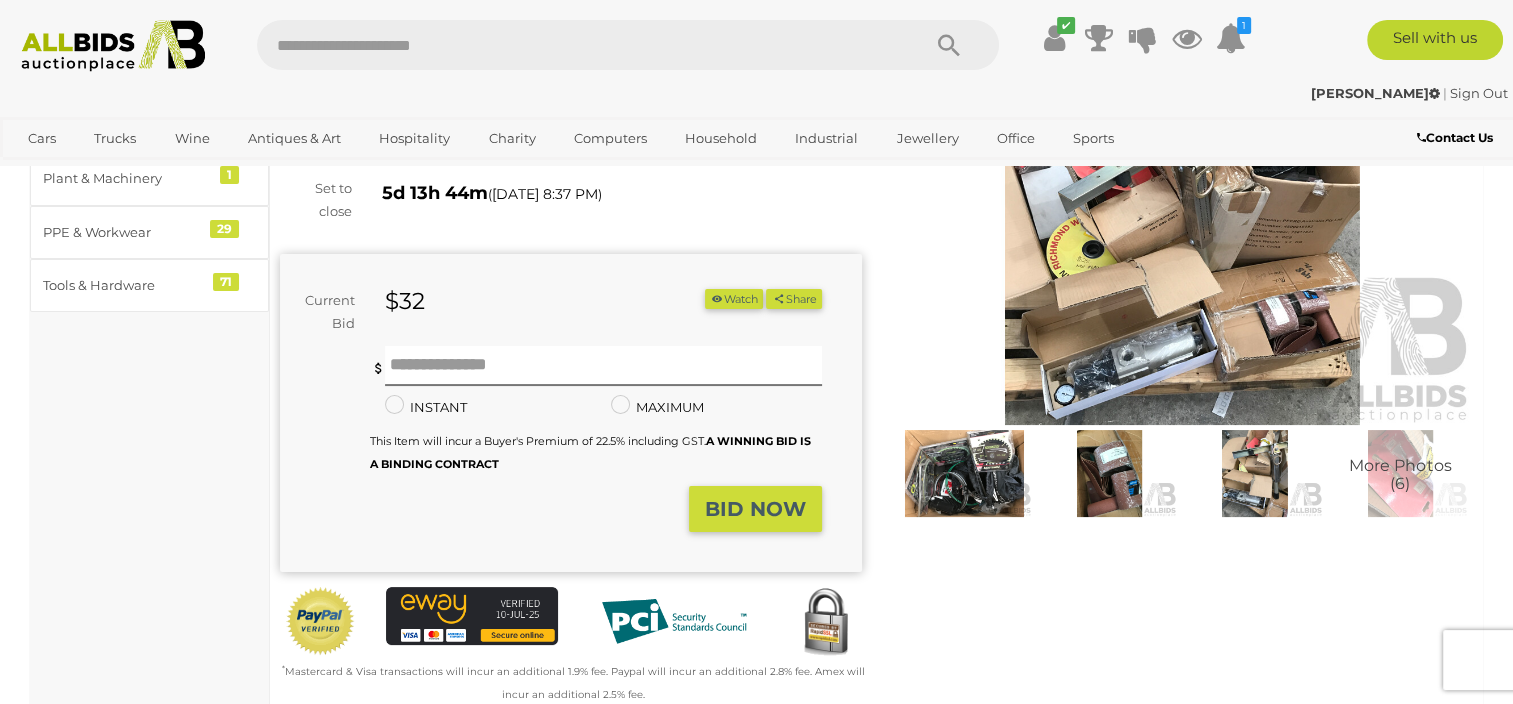 click at bounding box center (1183, 237) 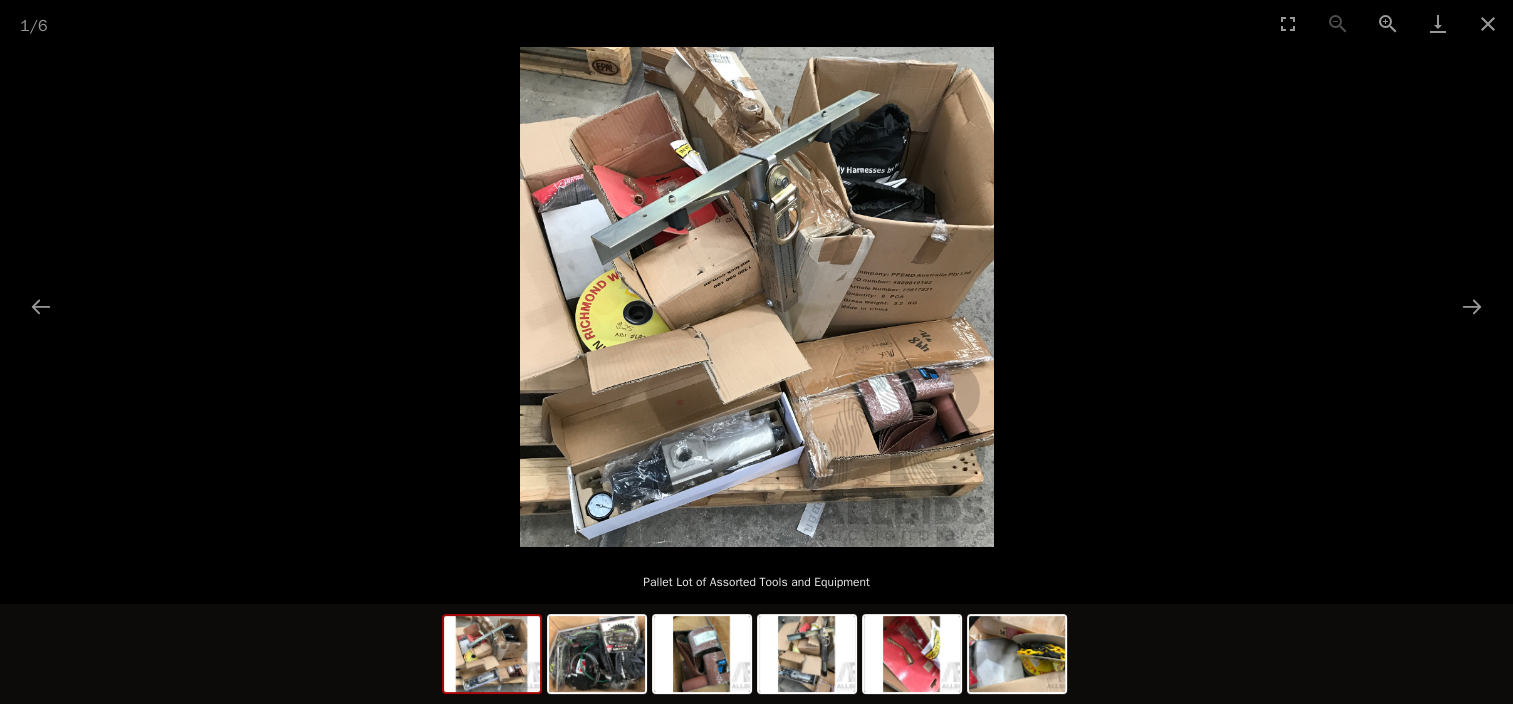 click at bounding box center (757, 297) 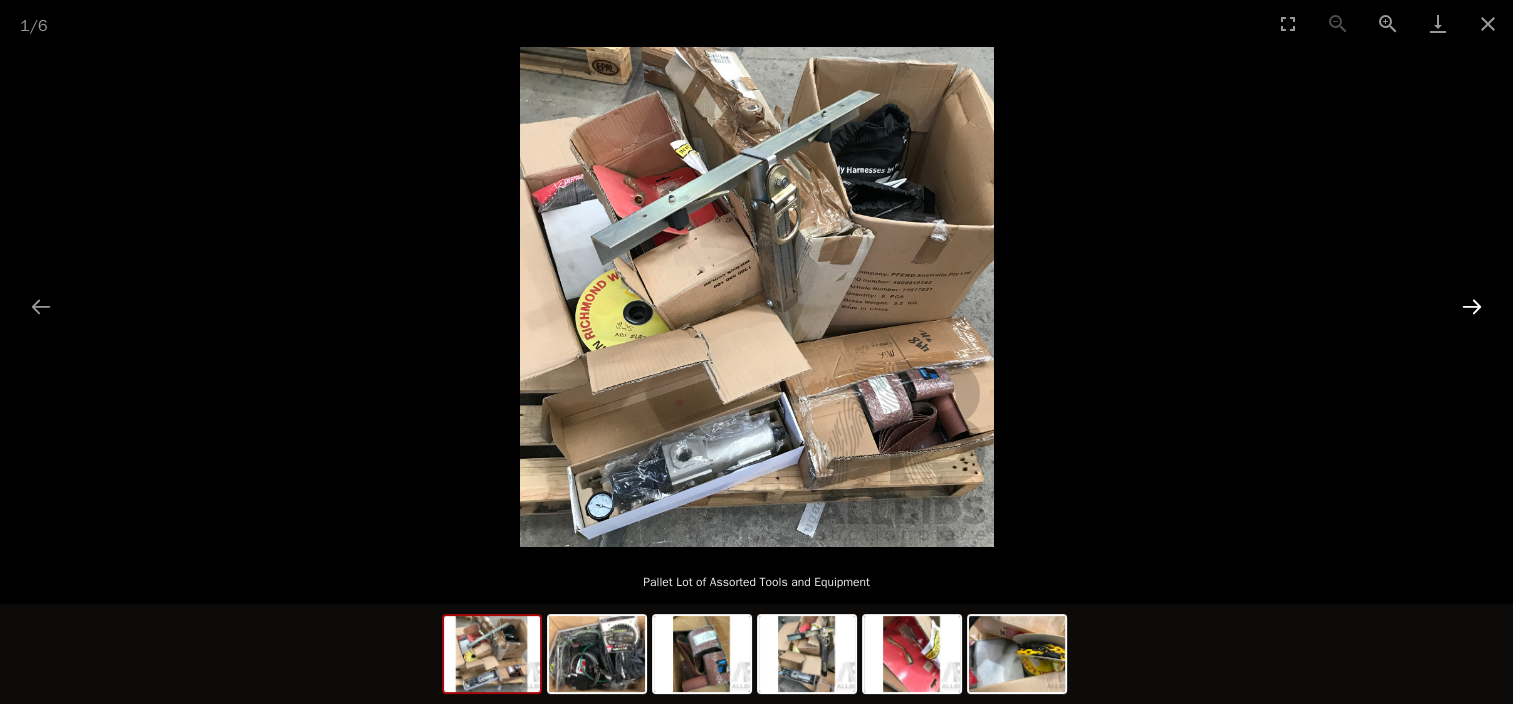 click at bounding box center (1472, 306) 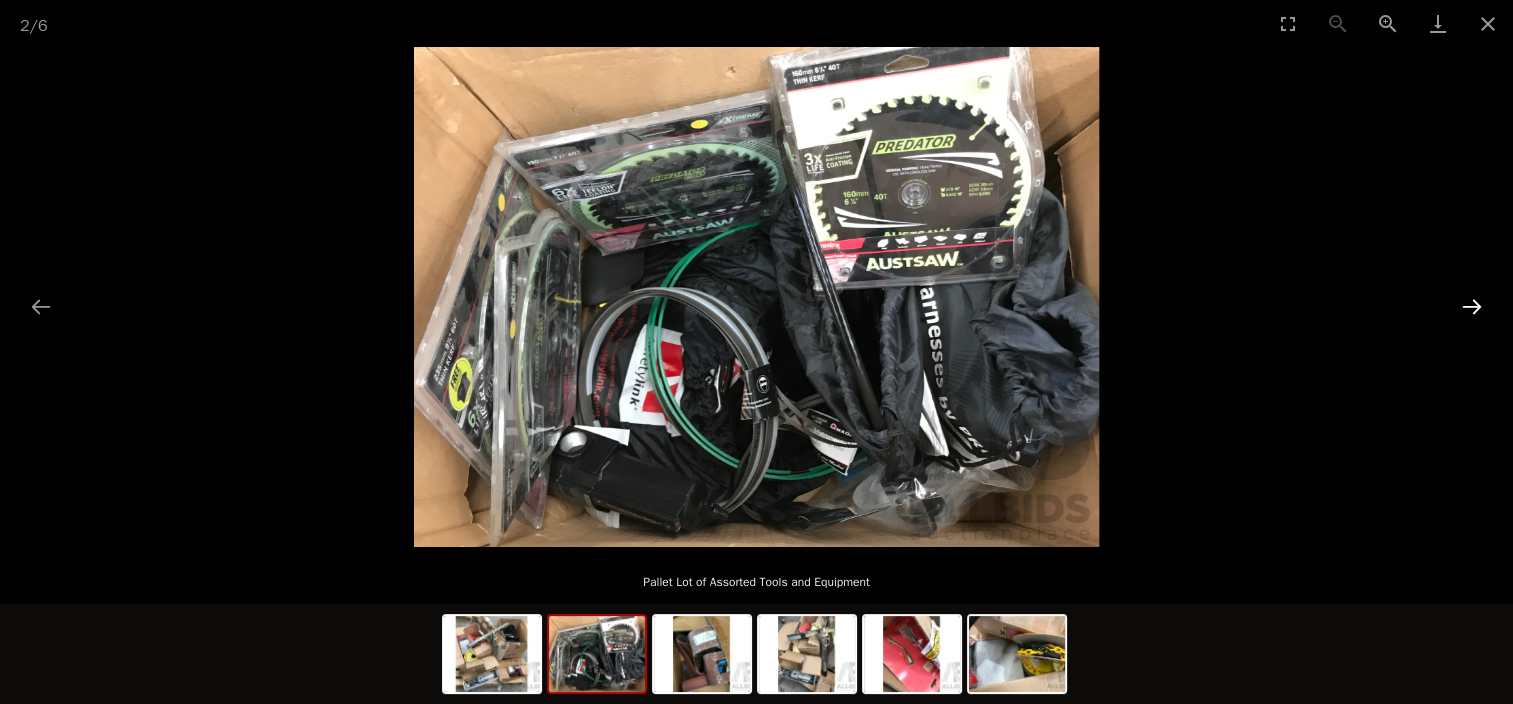 click at bounding box center (1472, 306) 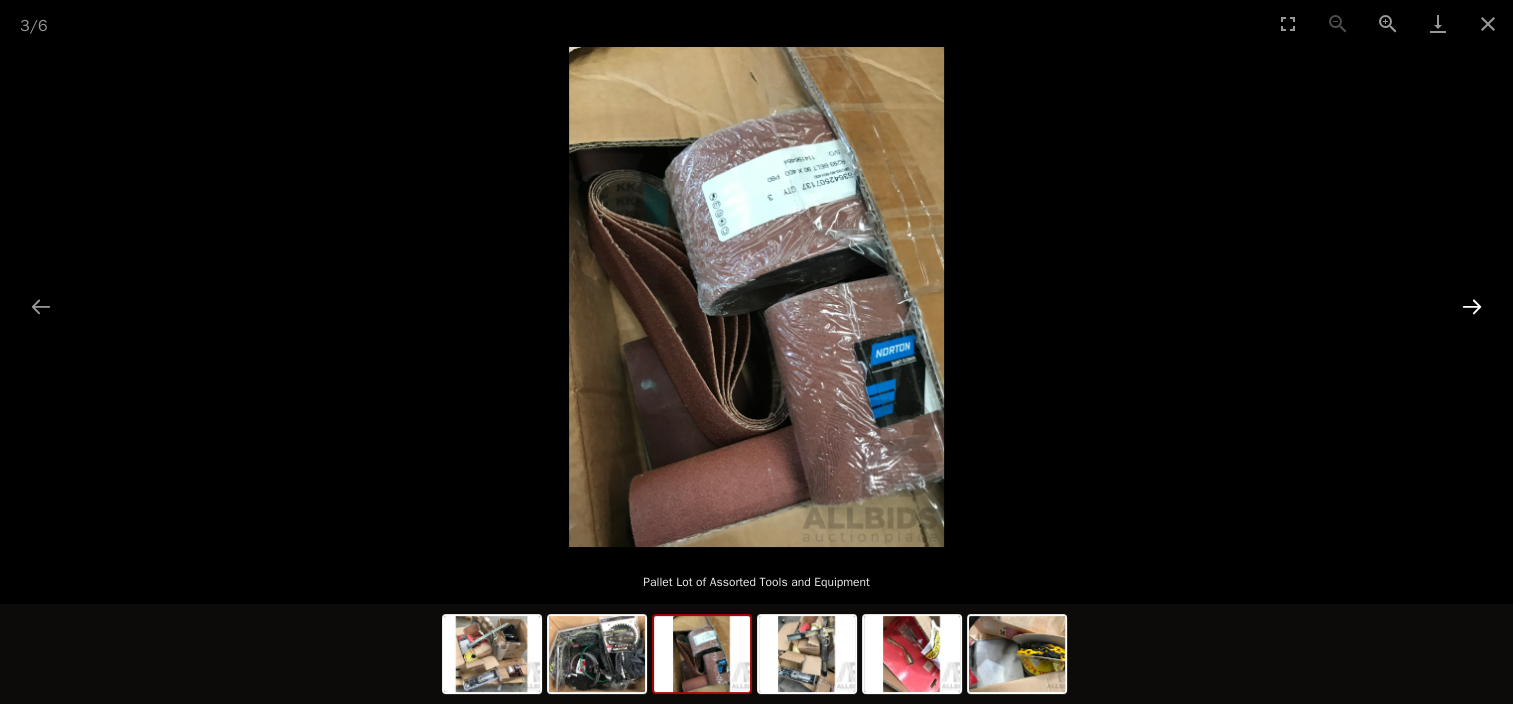 click at bounding box center [1472, 306] 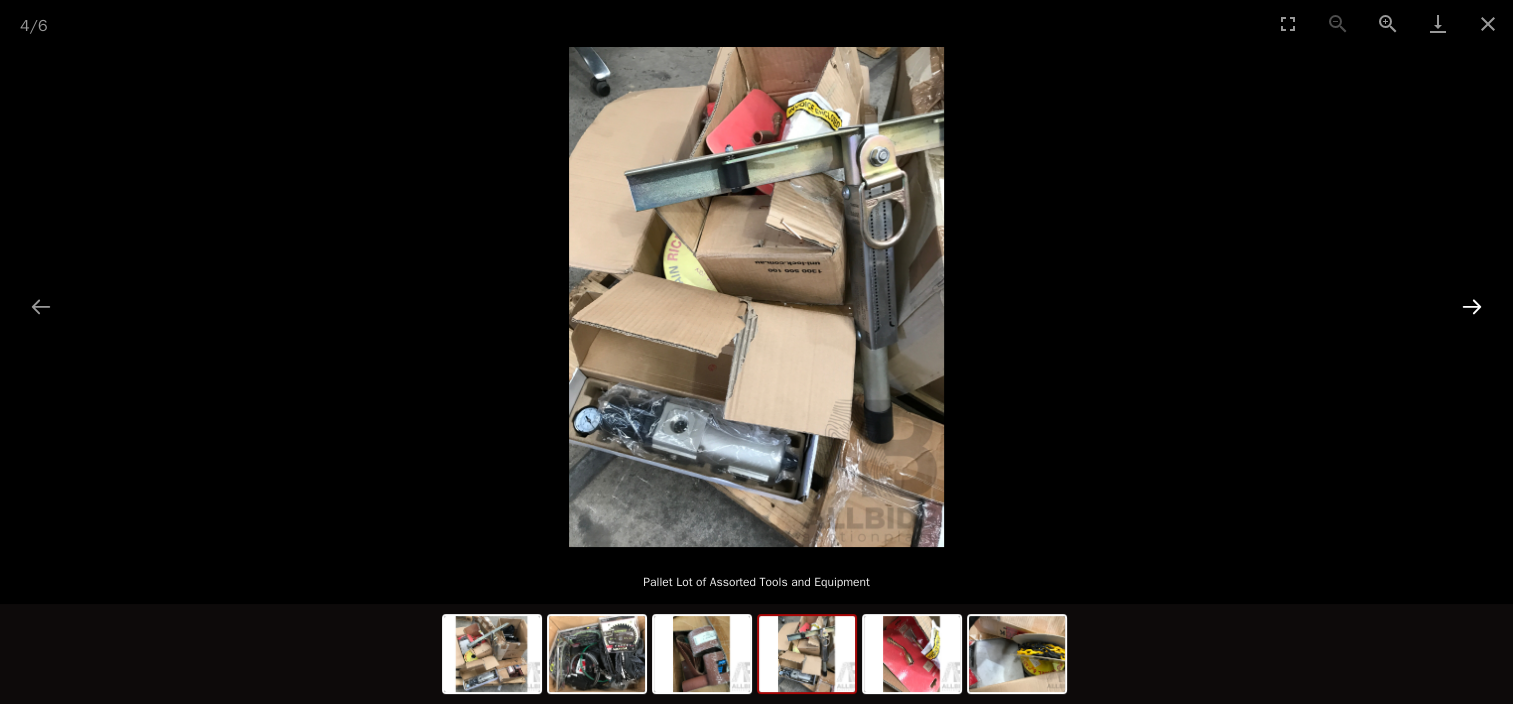 click at bounding box center (1472, 306) 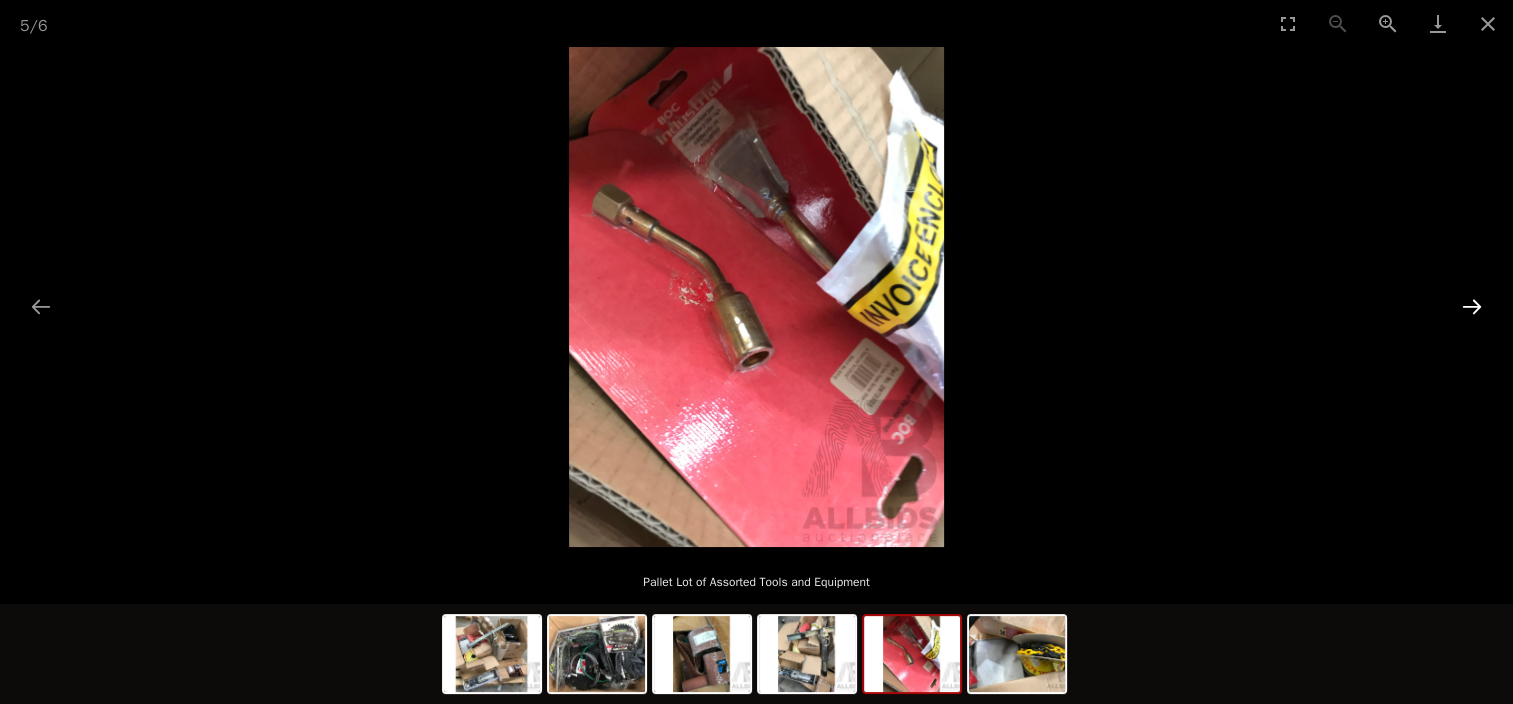 click at bounding box center [1472, 306] 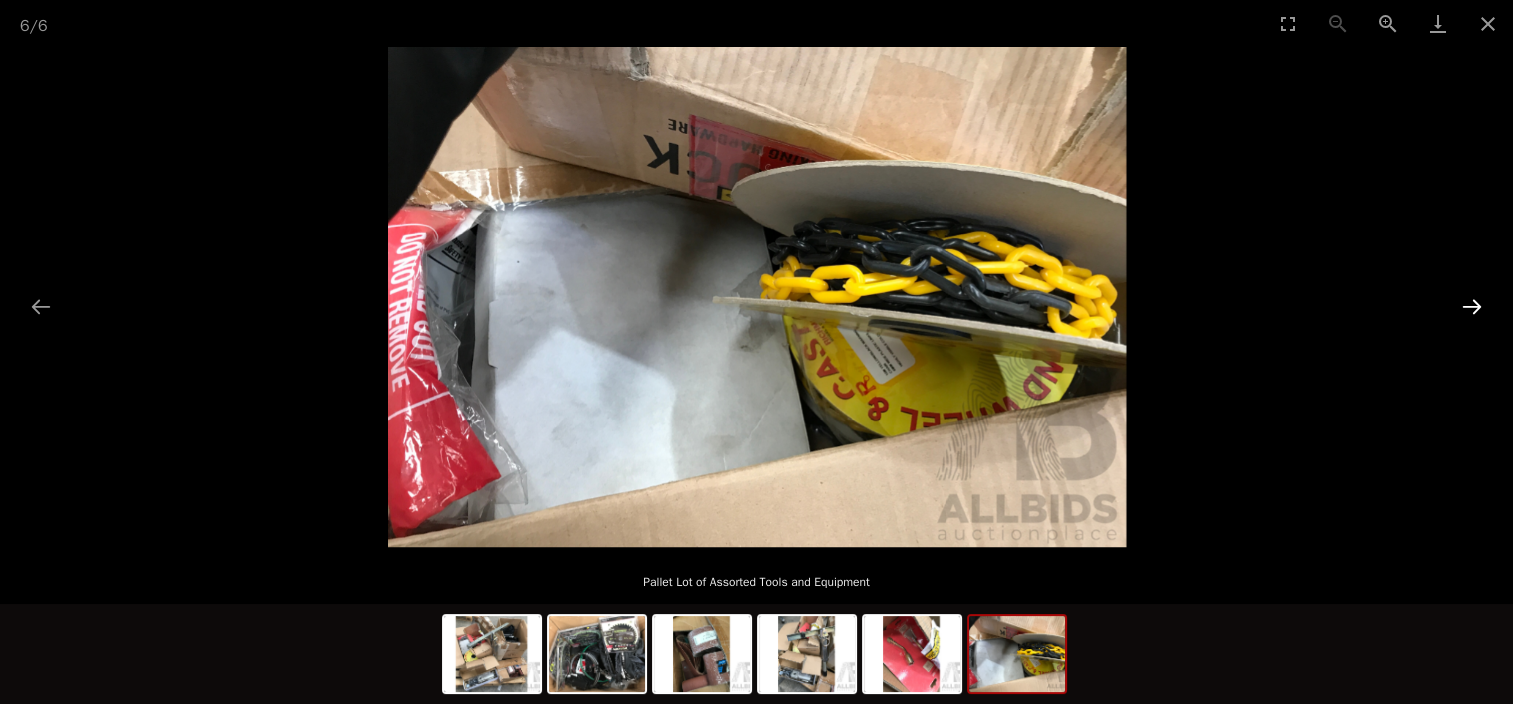 click at bounding box center (1472, 306) 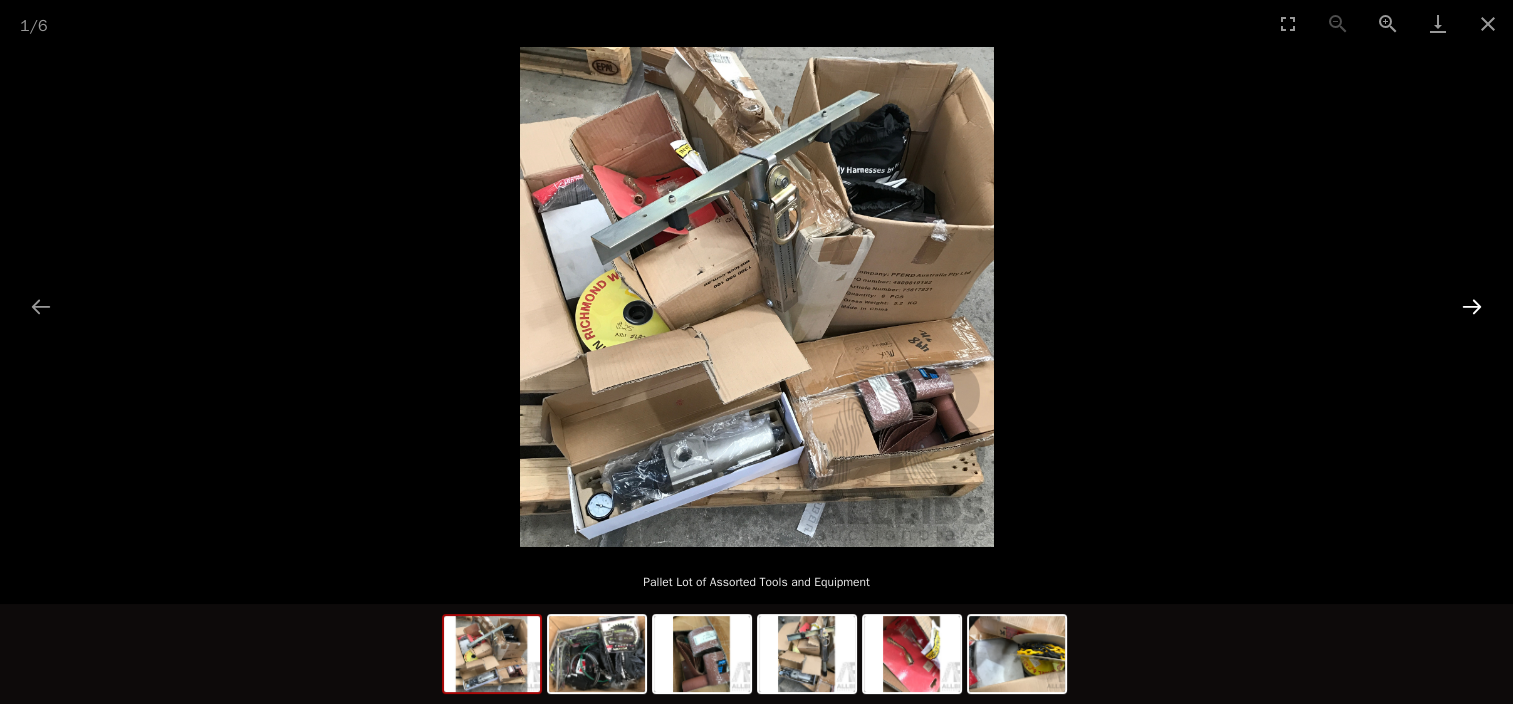 click at bounding box center (1472, 306) 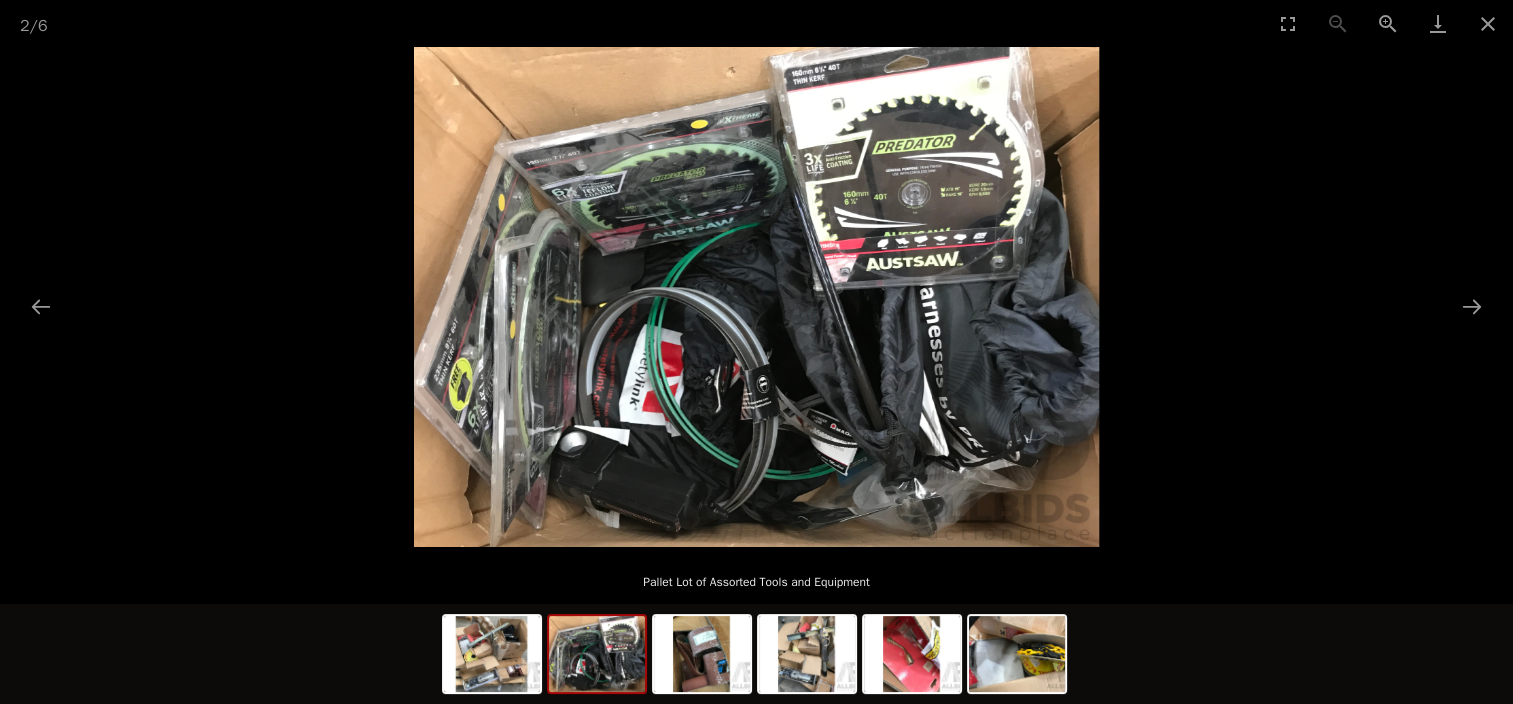 scroll, scrollTop: 0, scrollLeft: 0, axis: both 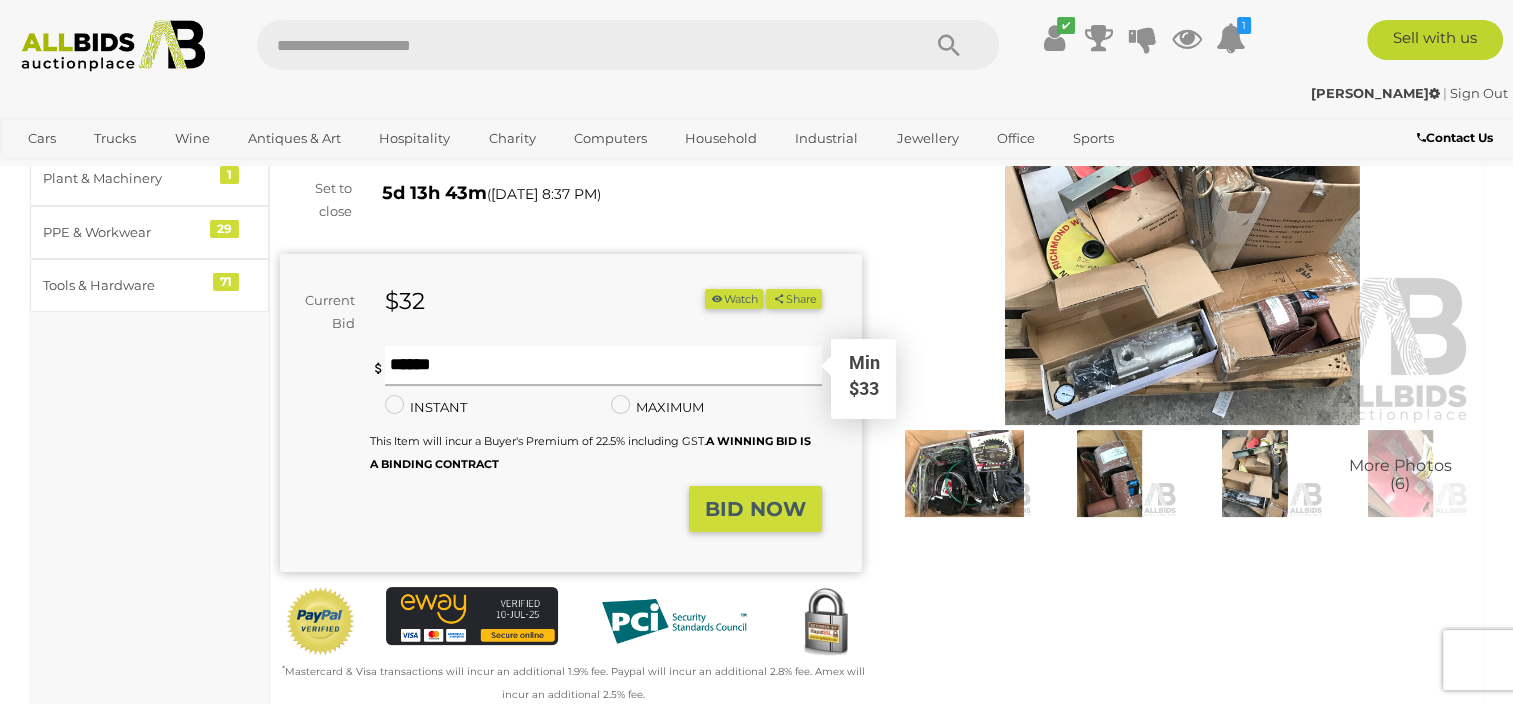 click at bounding box center [603, 366] 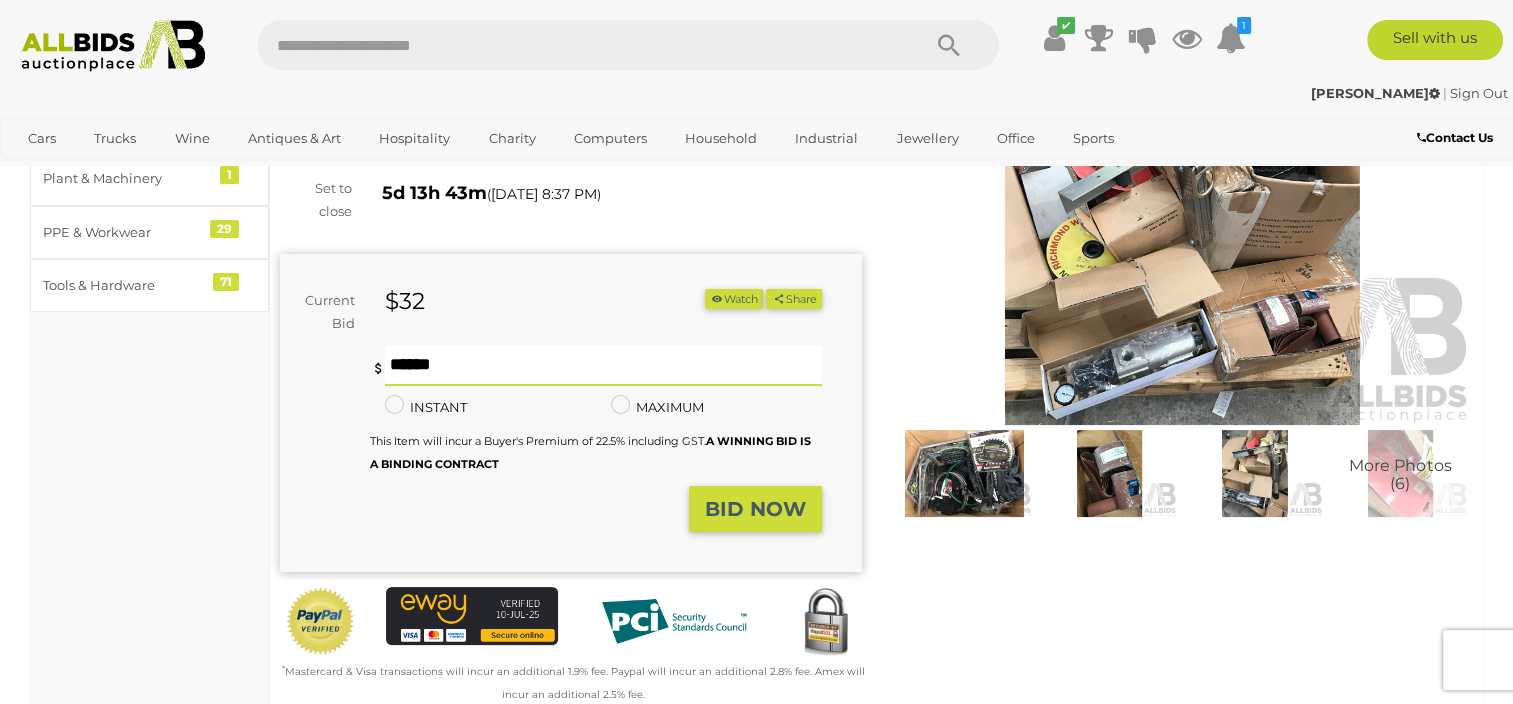 type on "**" 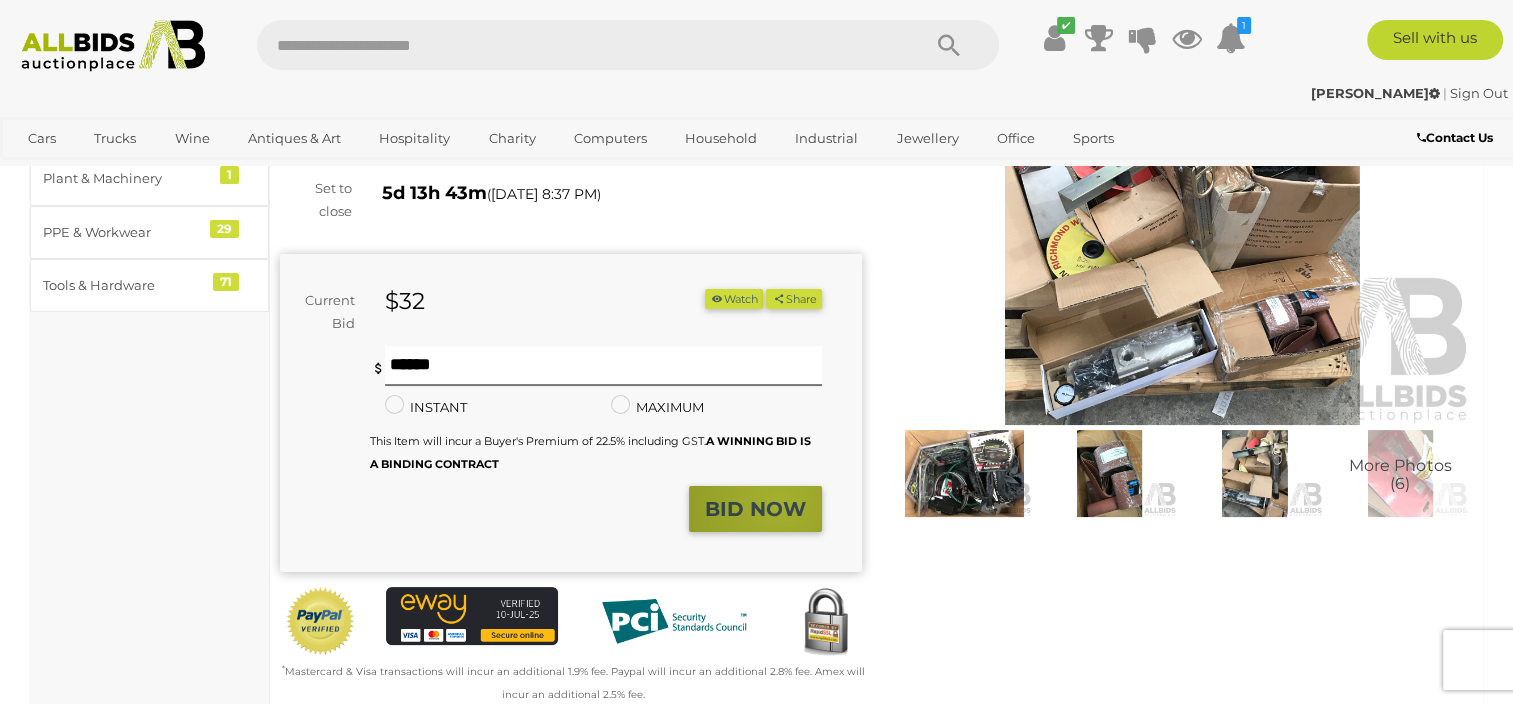 click on "BID NOW" at bounding box center (755, 509) 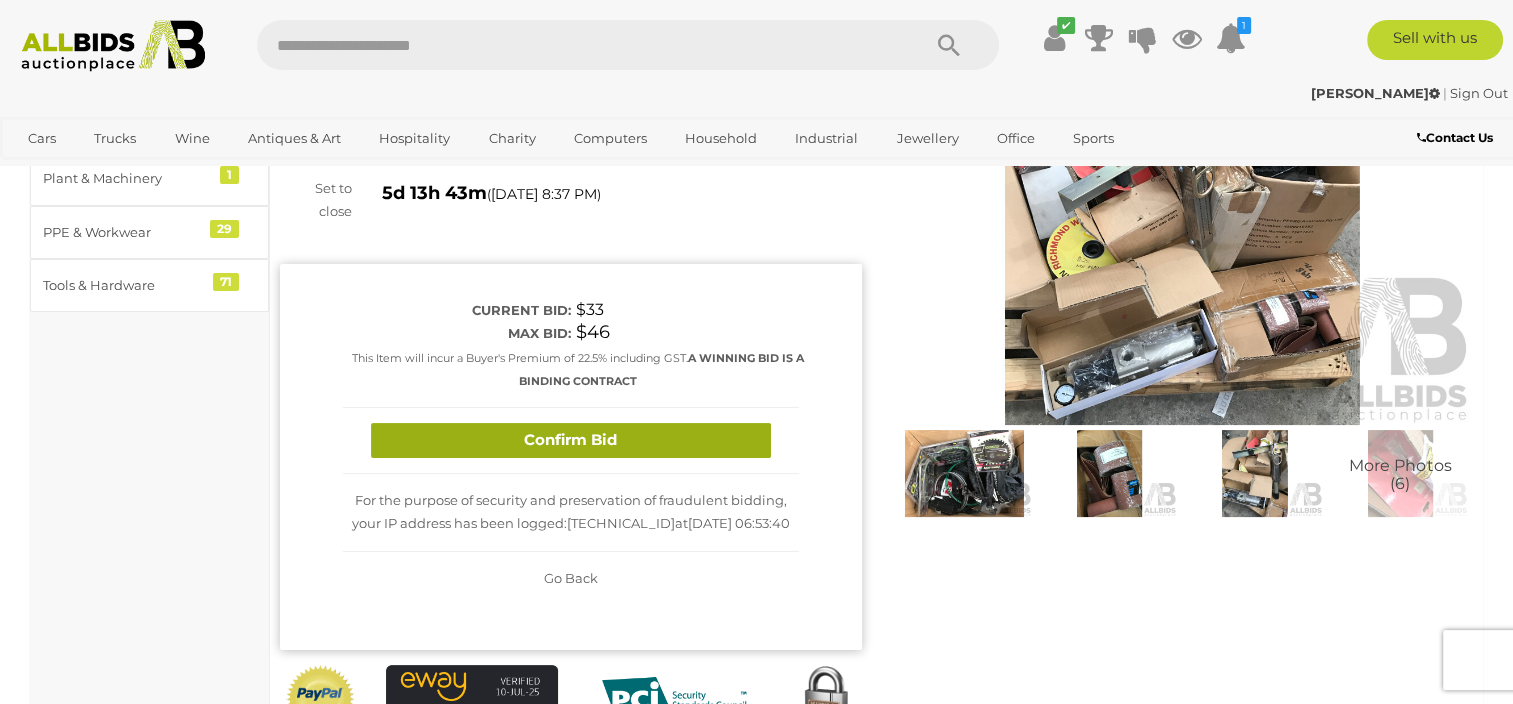 click on "Confirm Bid" at bounding box center [571, 440] 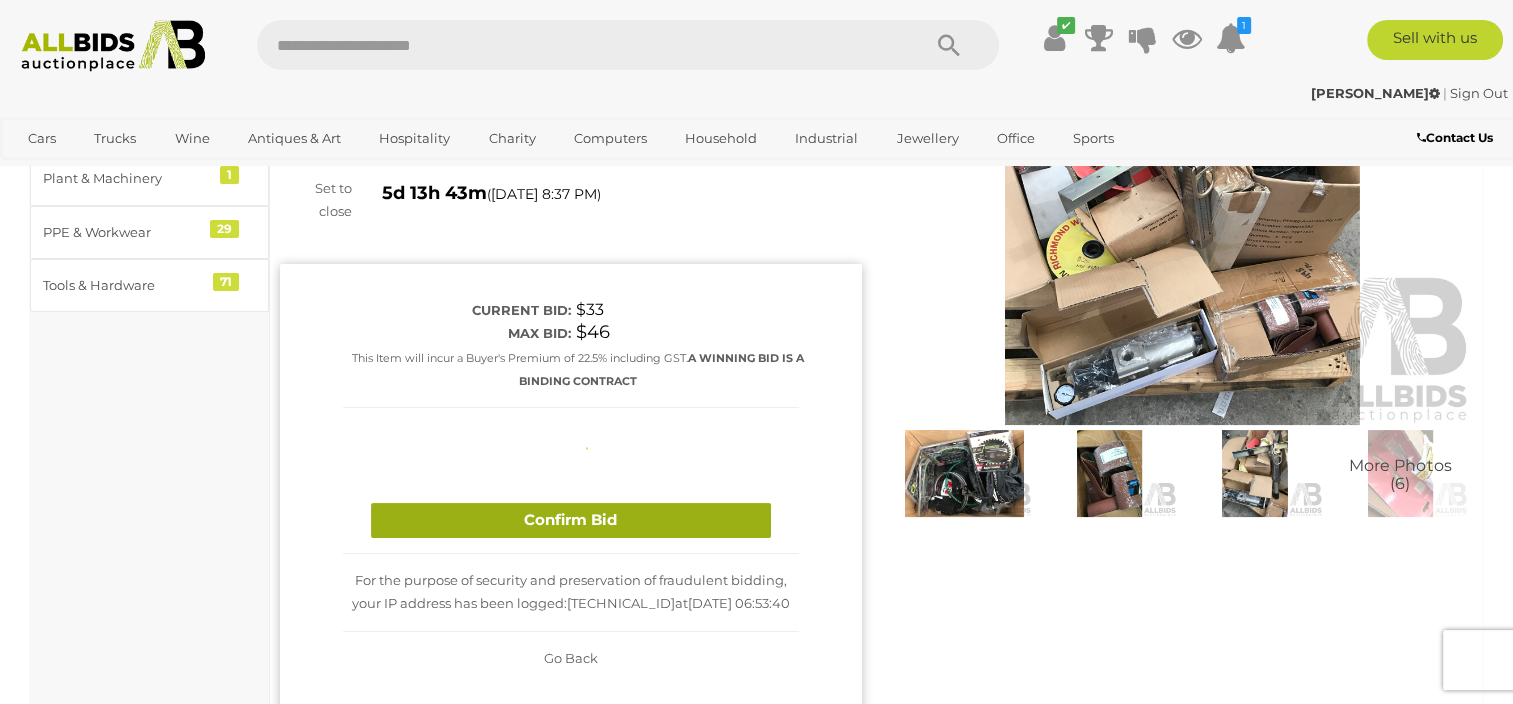 type 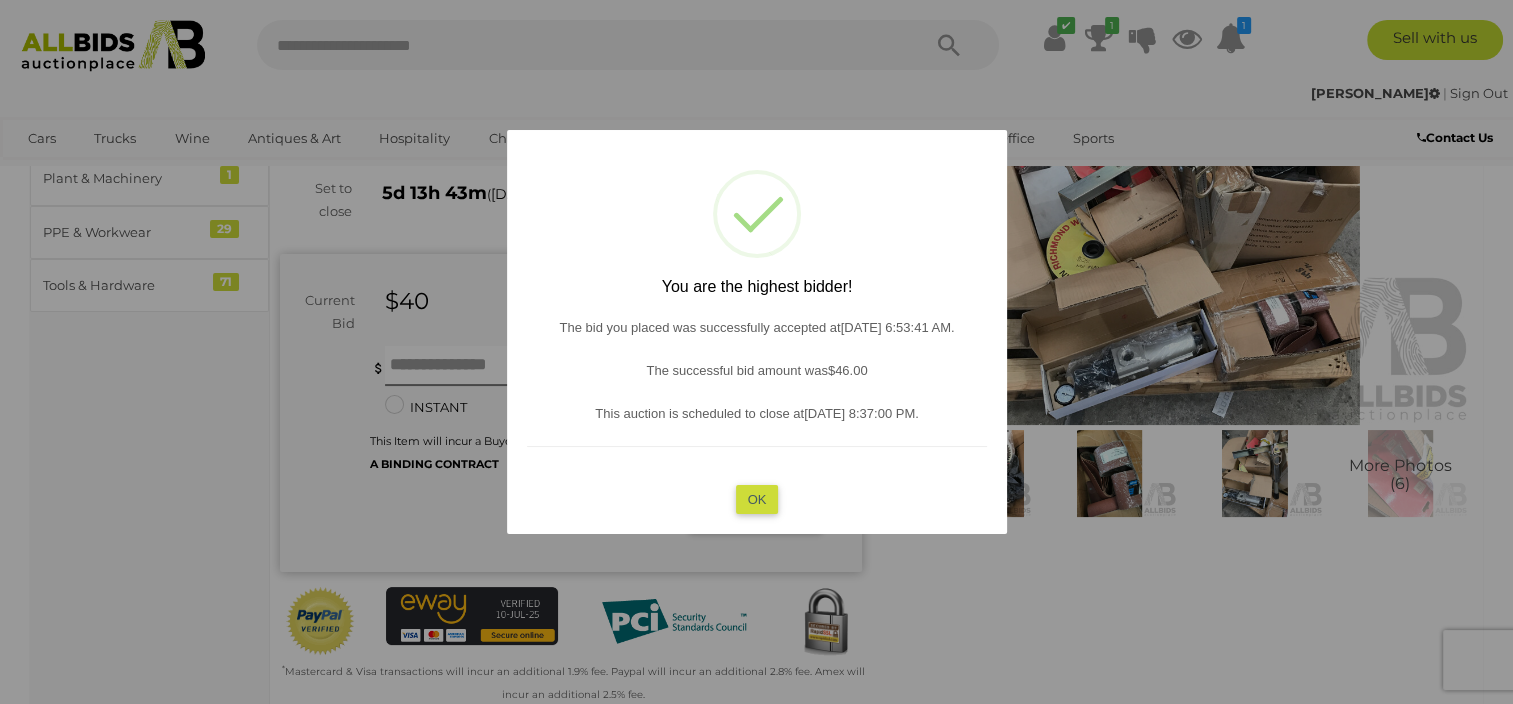click on "OK" at bounding box center (756, 499) 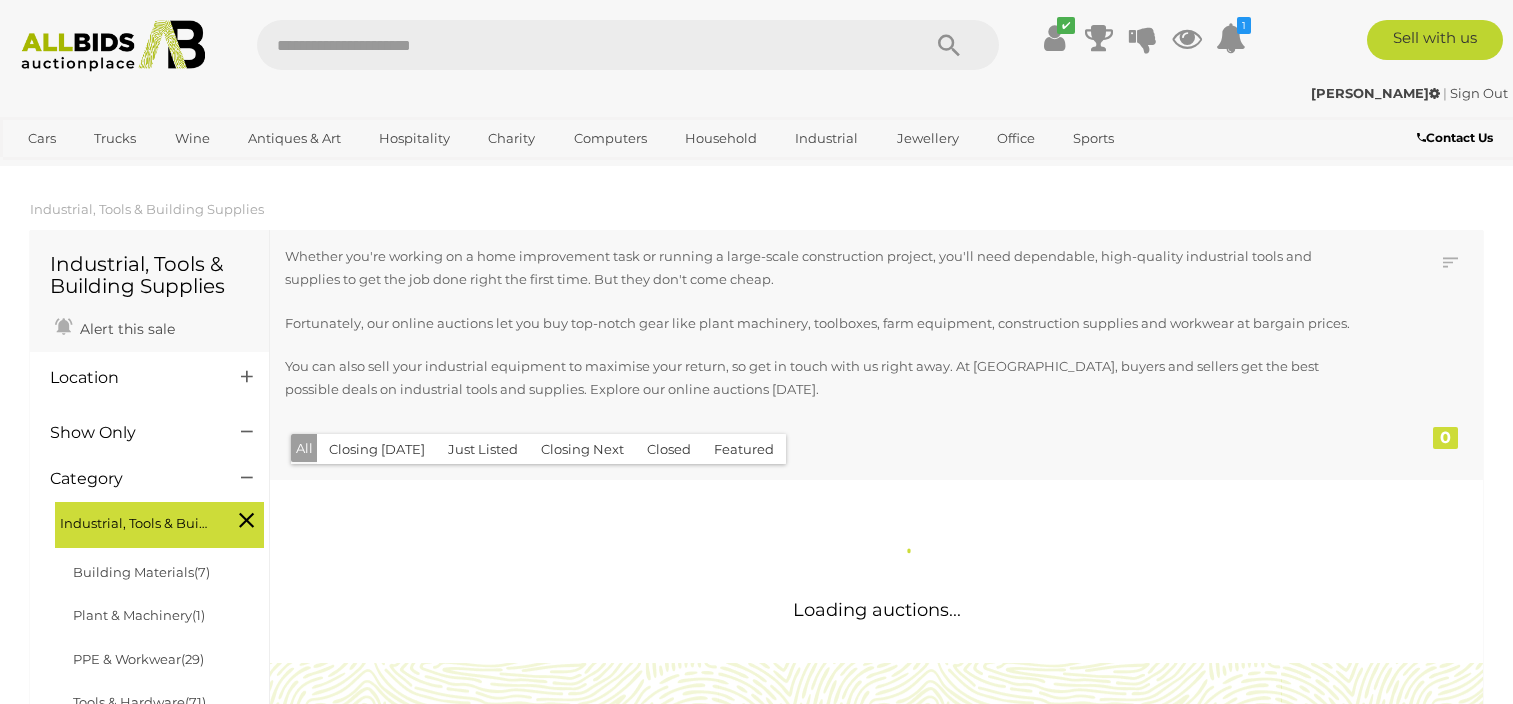 scroll, scrollTop: 1425, scrollLeft: 0, axis: vertical 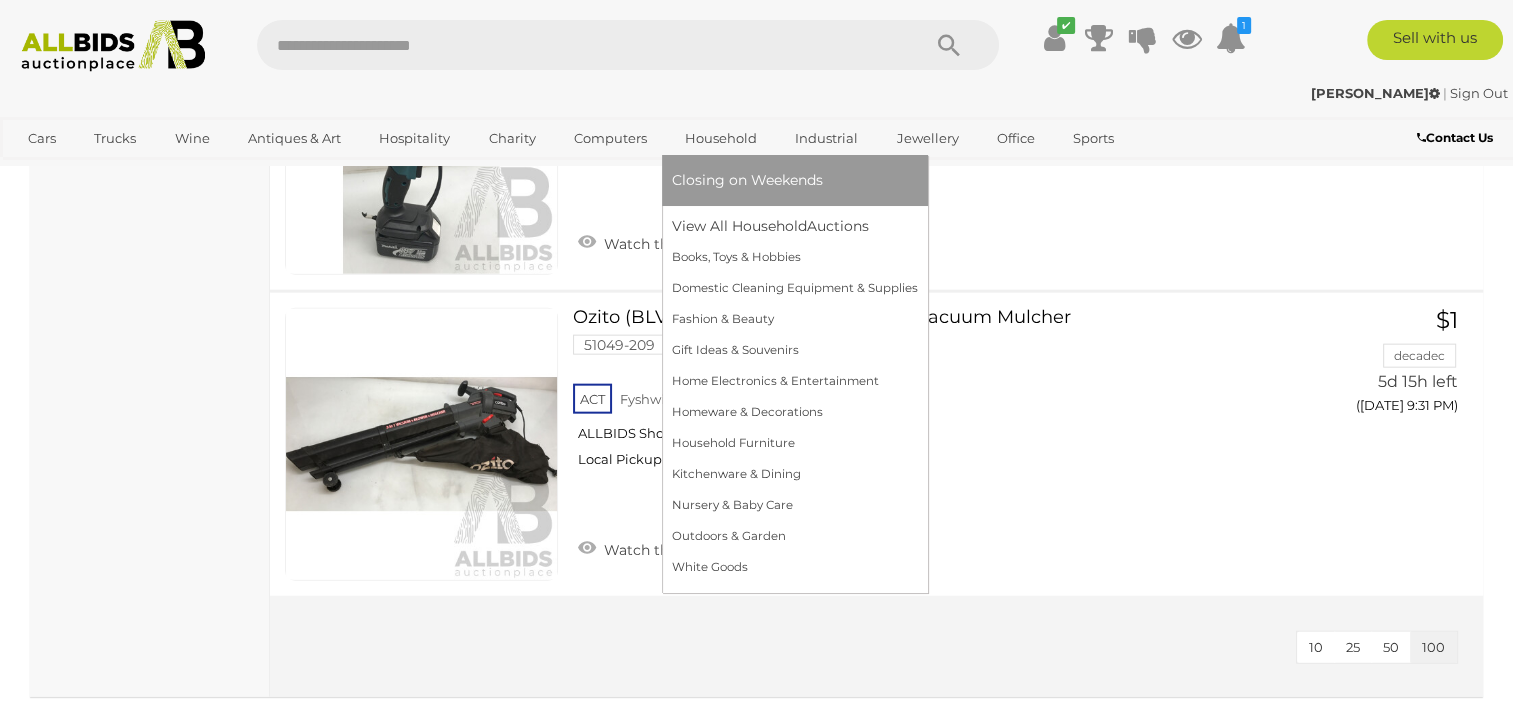 click on "Household" at bounding box center [721, 138] 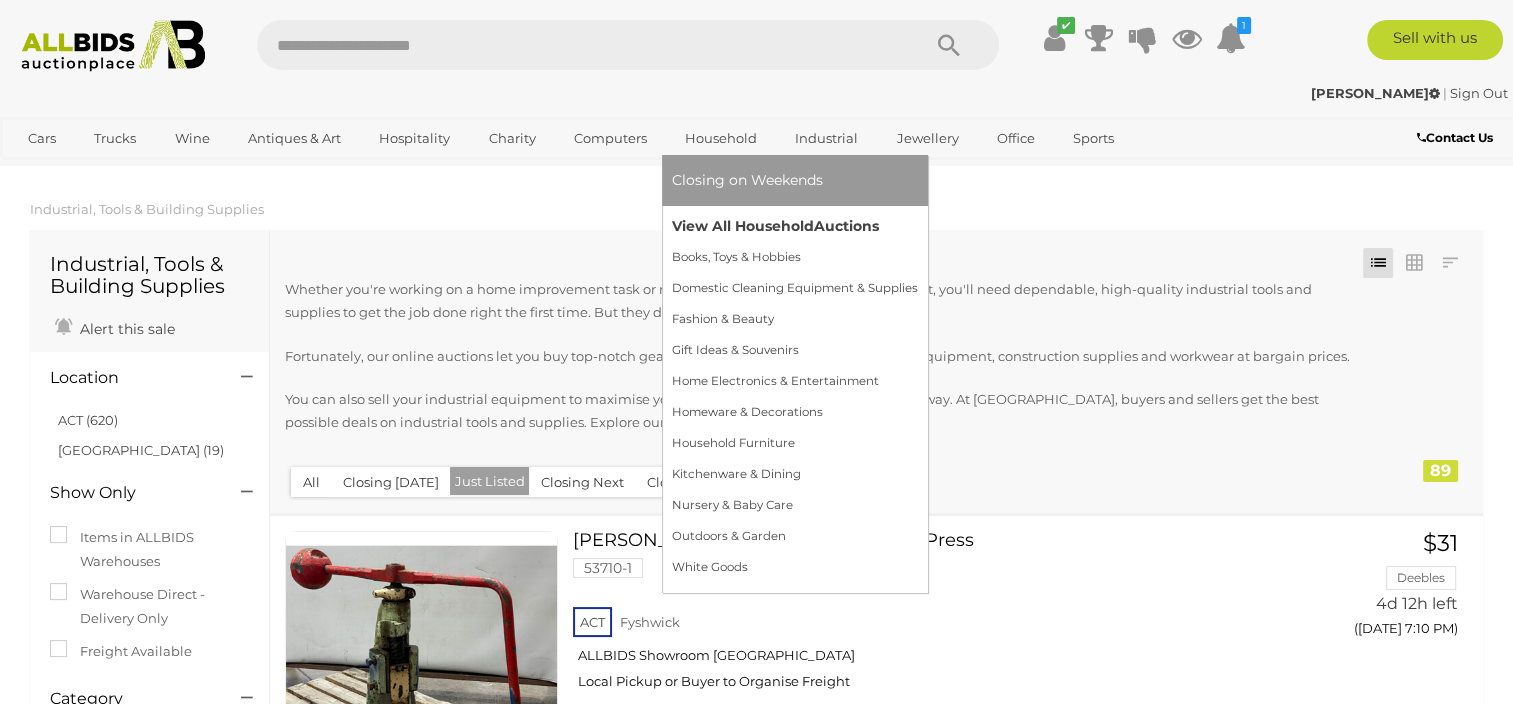 click on "View All Household  Auctions" at bounding box center [795, 226] 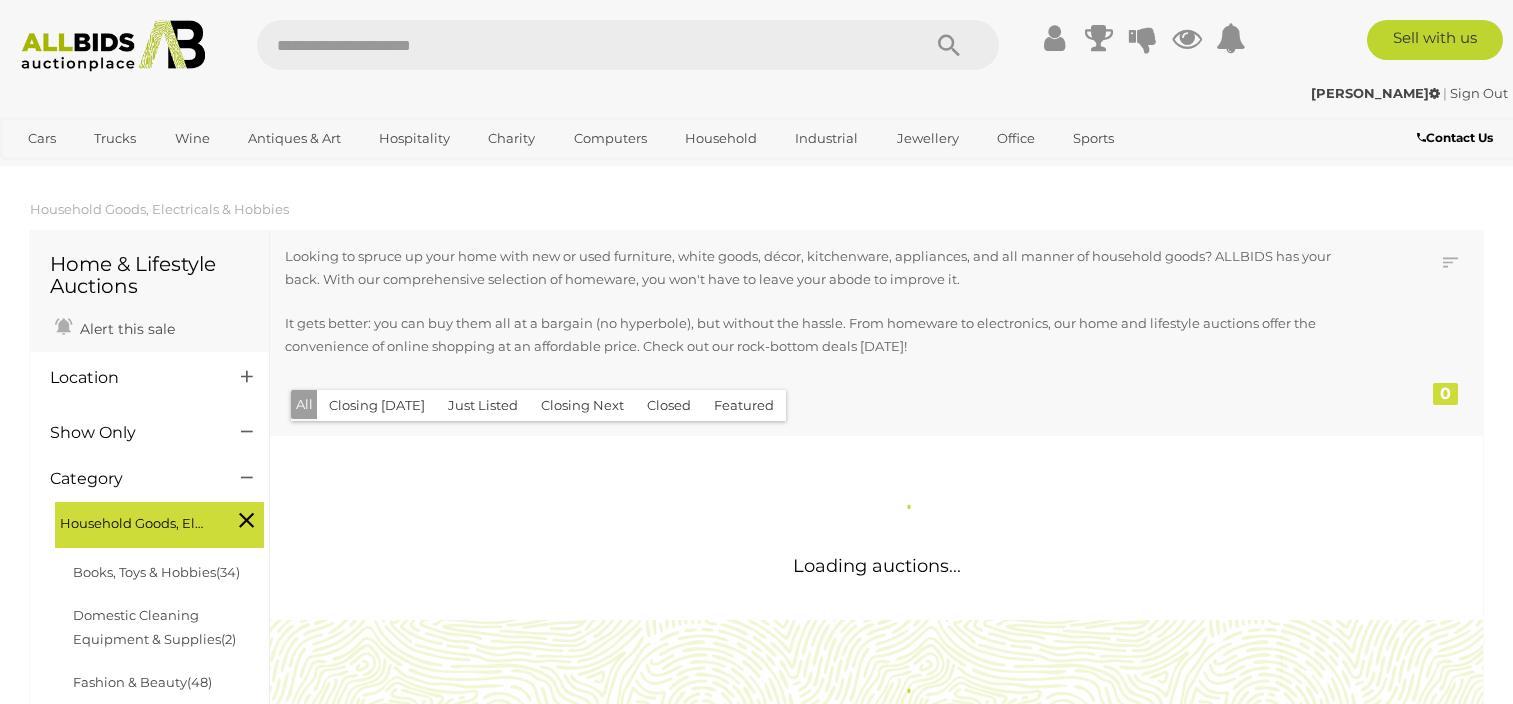 scroll, scrollTop: 0, scrollLeft: 0, axis: both 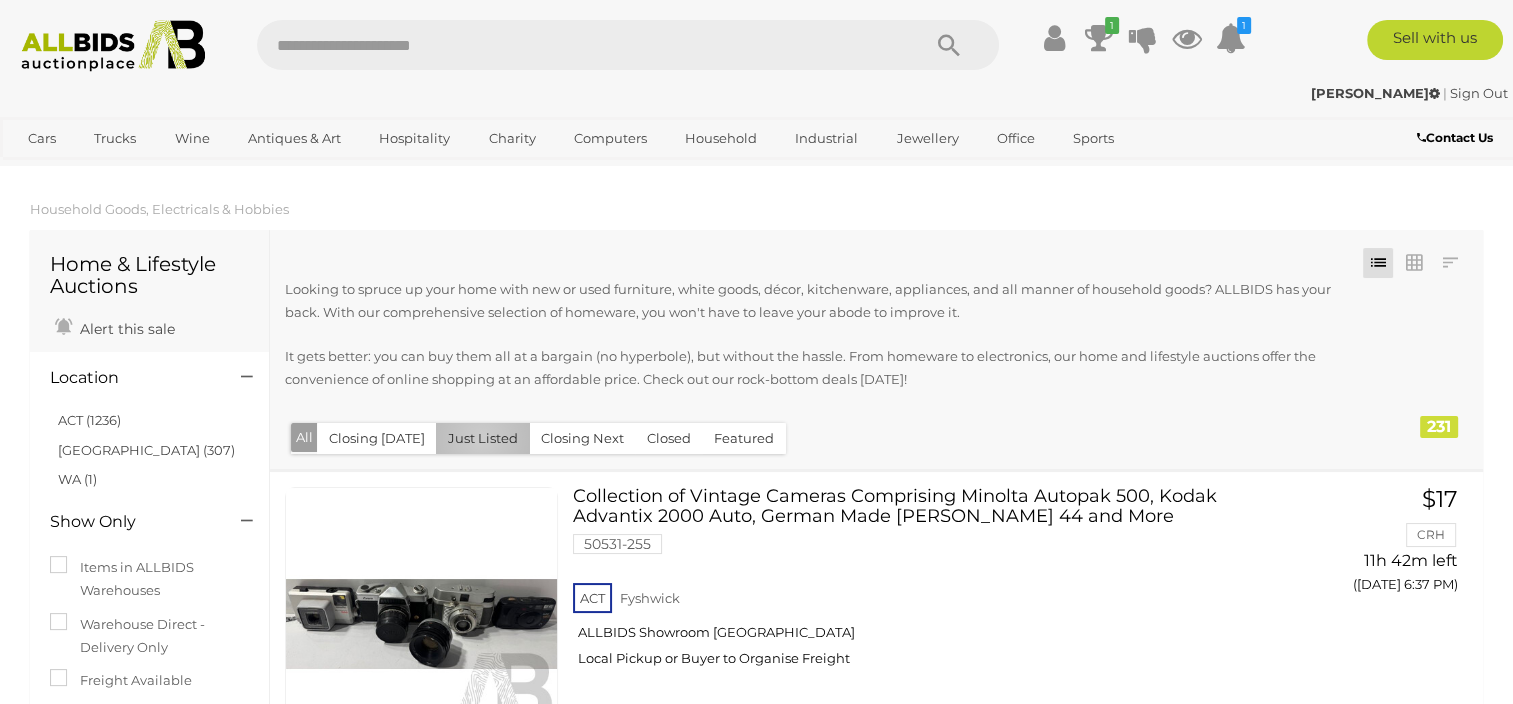 drag, startPoint x: 468, startPoint y: 376, endPoint x: 476, endPoint y: 441, distance: 65.490456 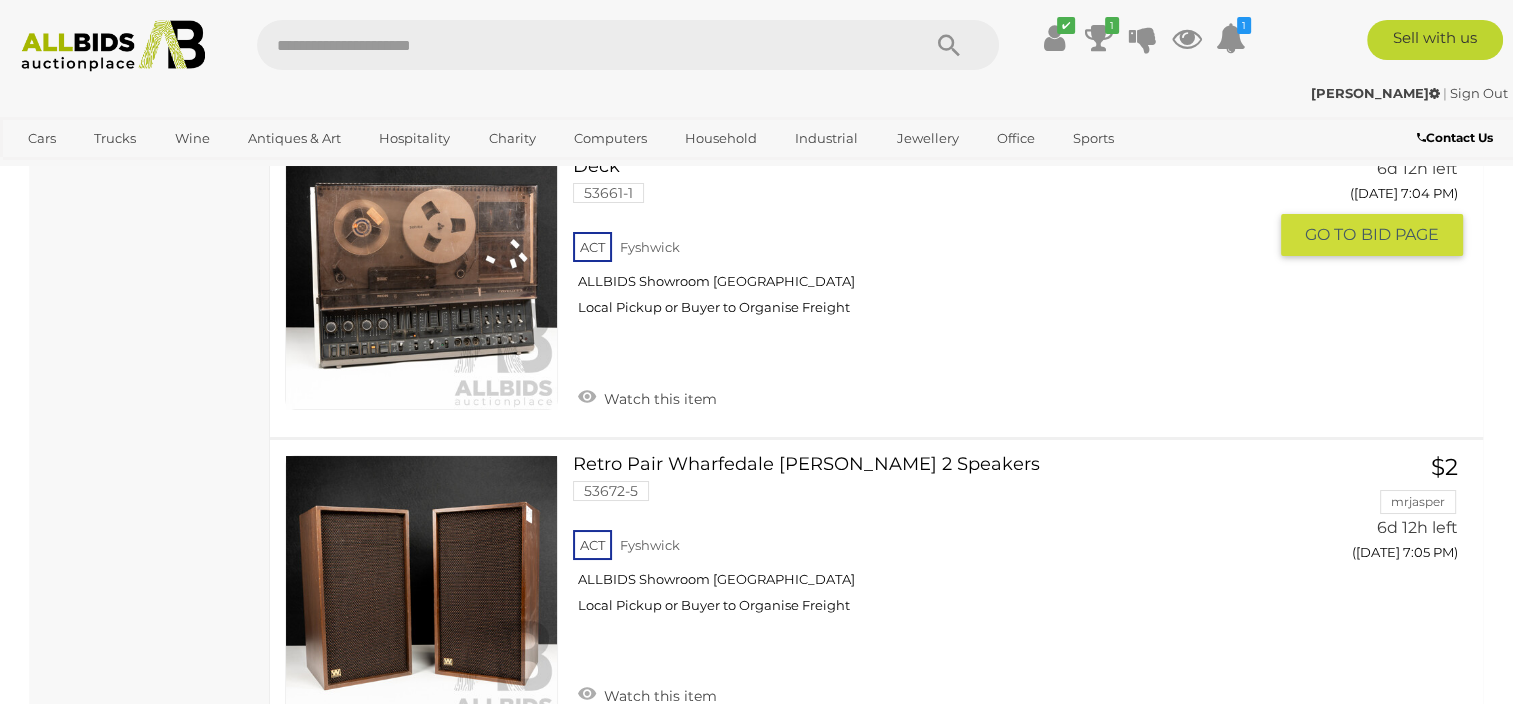 scroll, scrollTop: 22600, scrollLeft: 0, axis: vertical 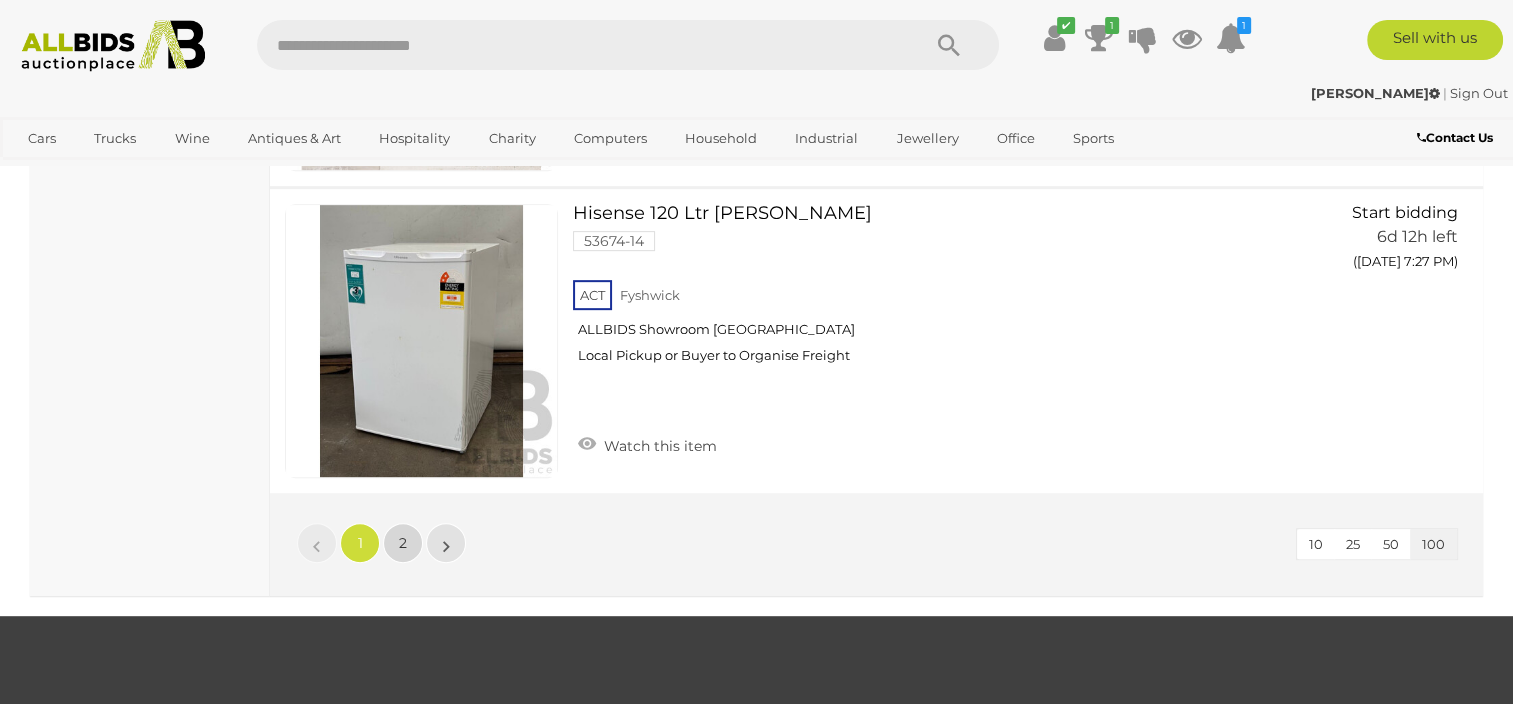 click on "2" at bounding box center (403, 543) 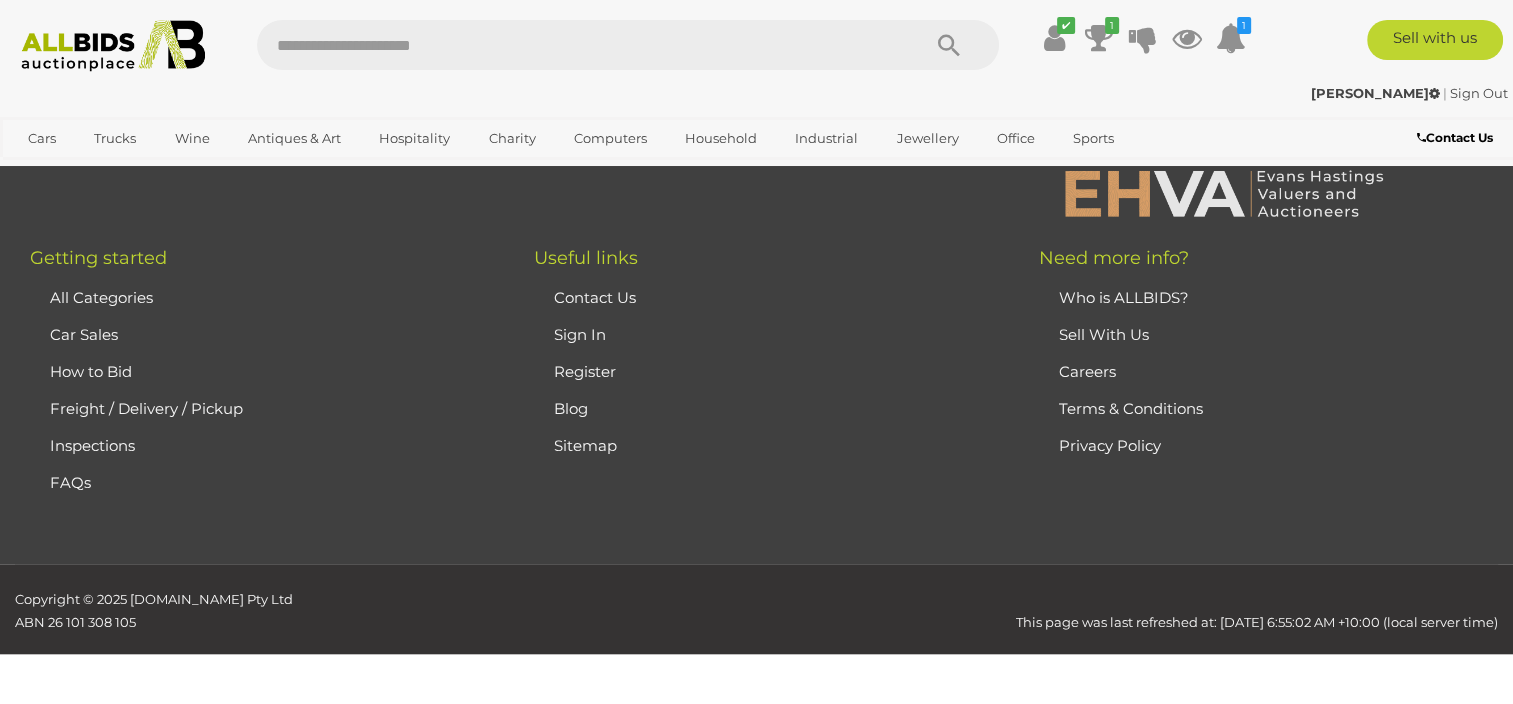 scroll, scrollTop: 269, scrollLeft: 0, axis: vertical 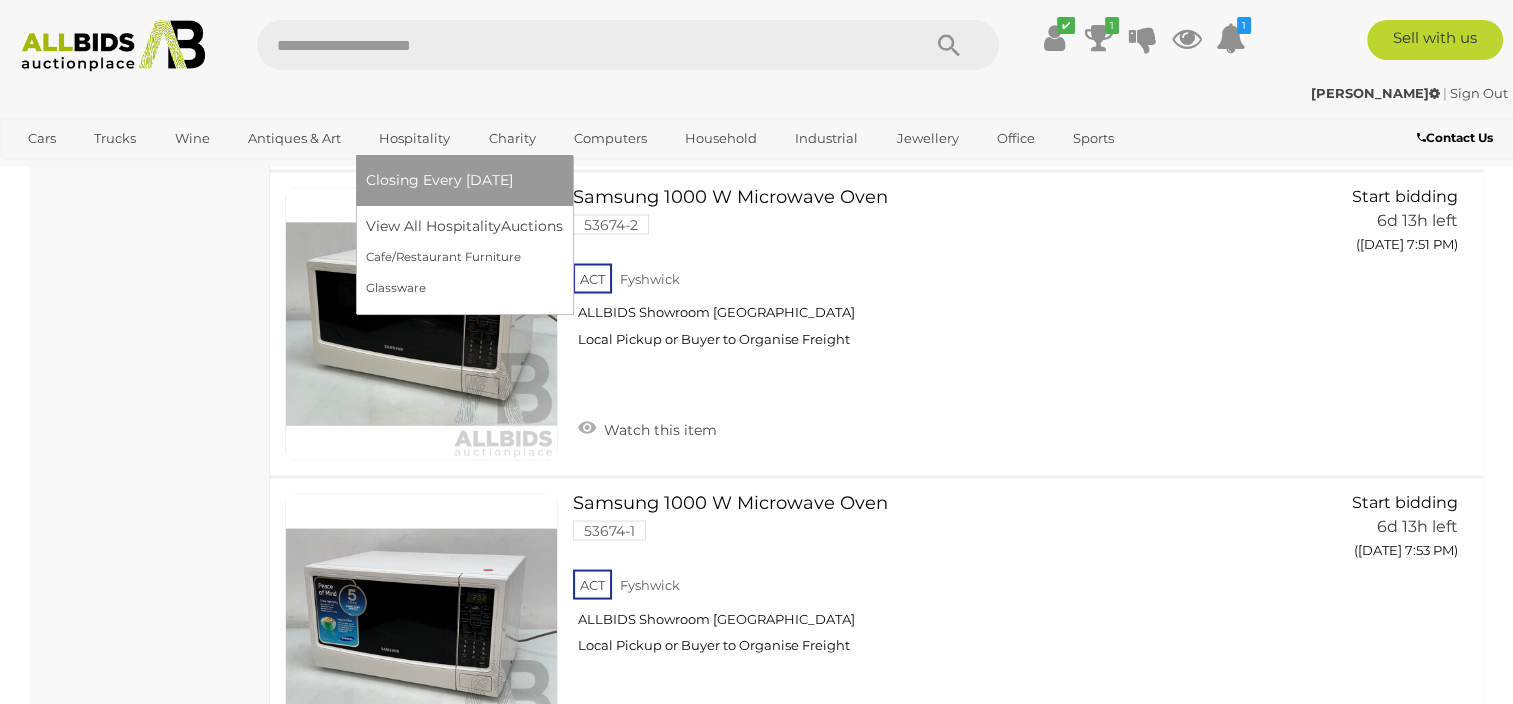 click on "Hospitality" at bounding box center (414, 138) 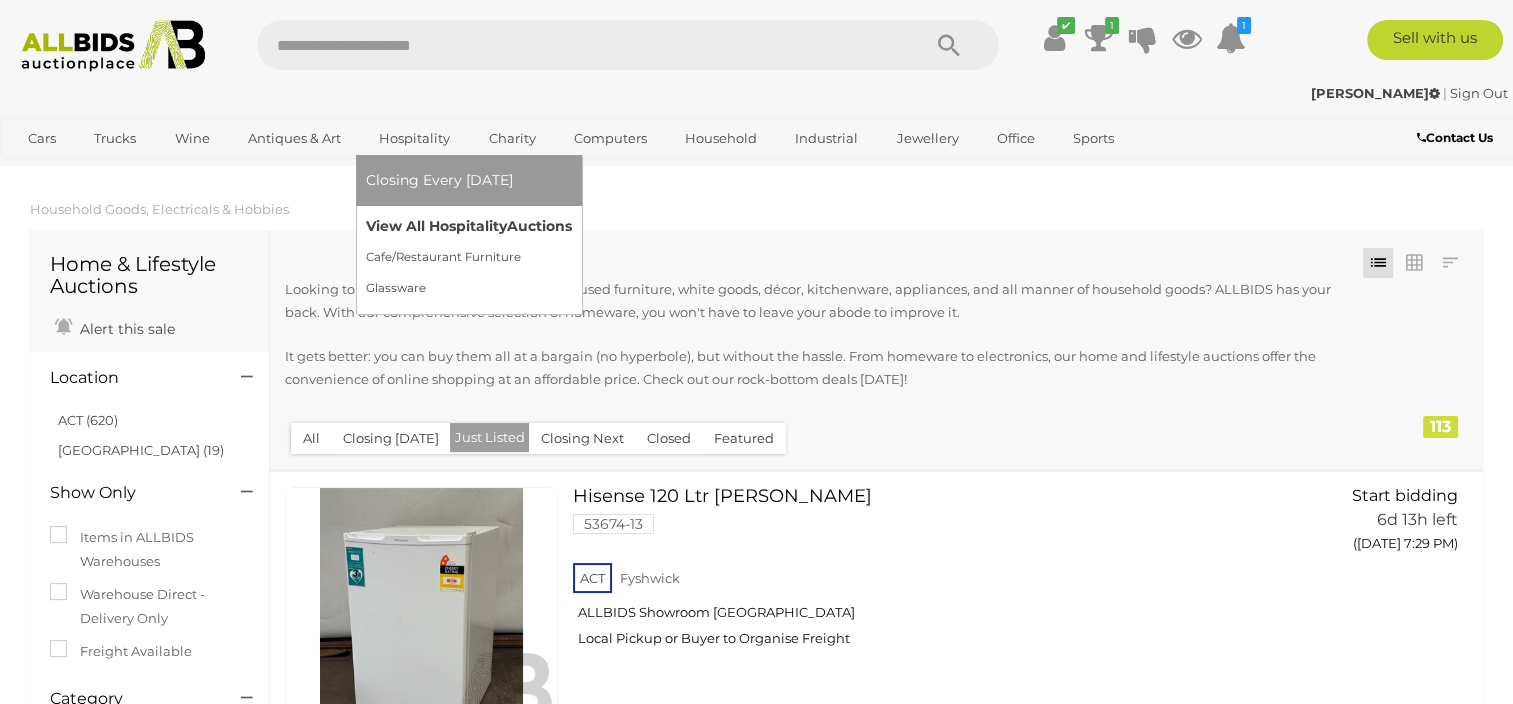 click on "View All Hospitality  Auctions" at bounding box center (469, 226) 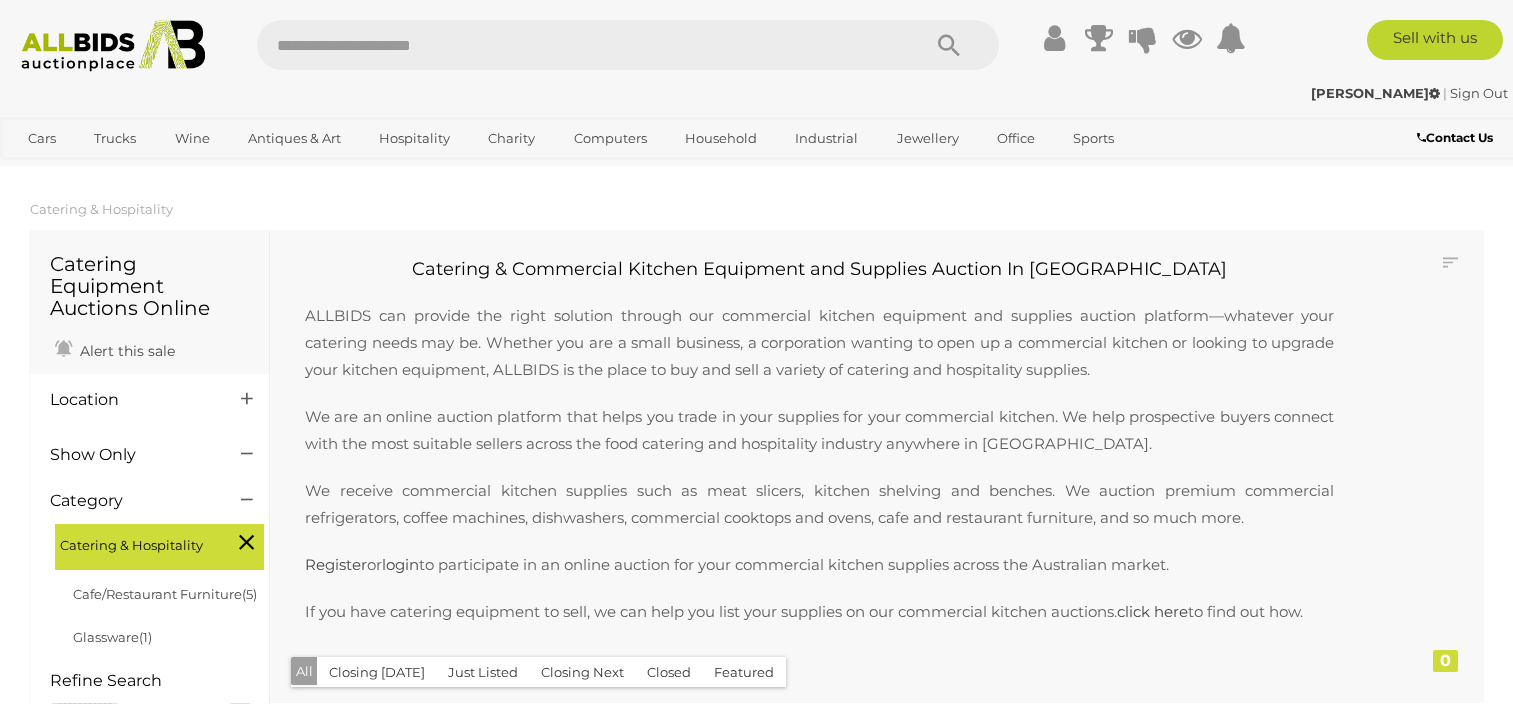 scroll, scrollTop: 0, scrollLeft: 0, axis: both 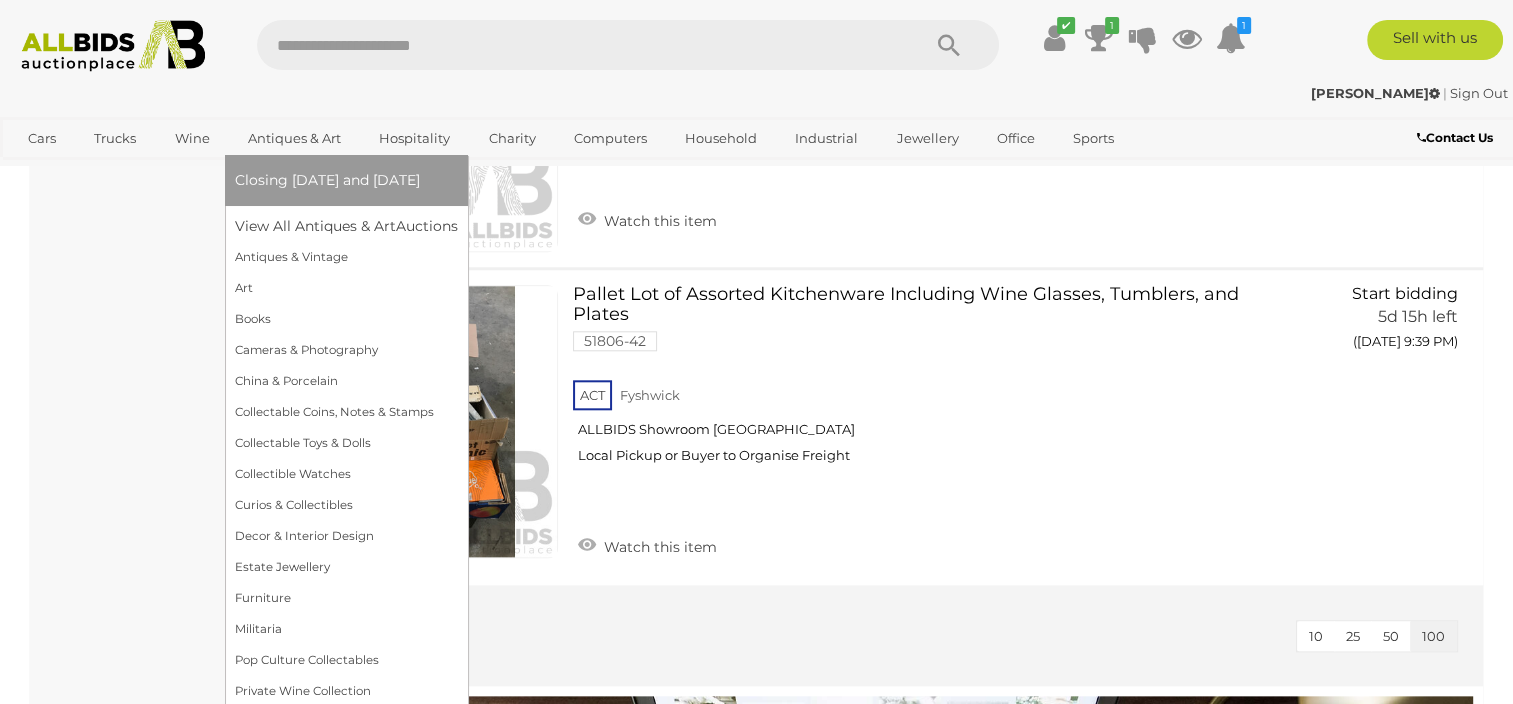 click on "Antiques & Art" at bounding box center (294, 138) 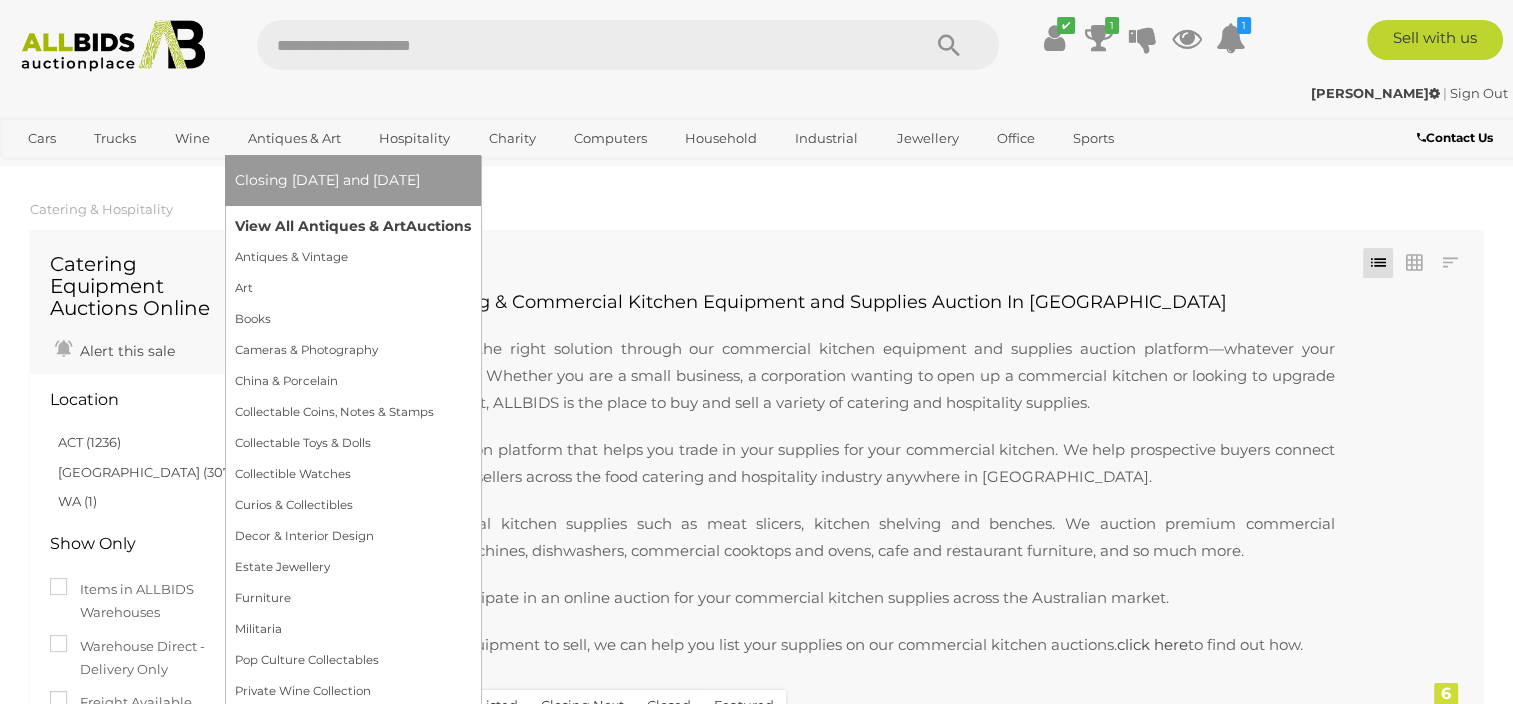 click on "View All Antiques & Art  Auctions" at bounding box center (353, 226) 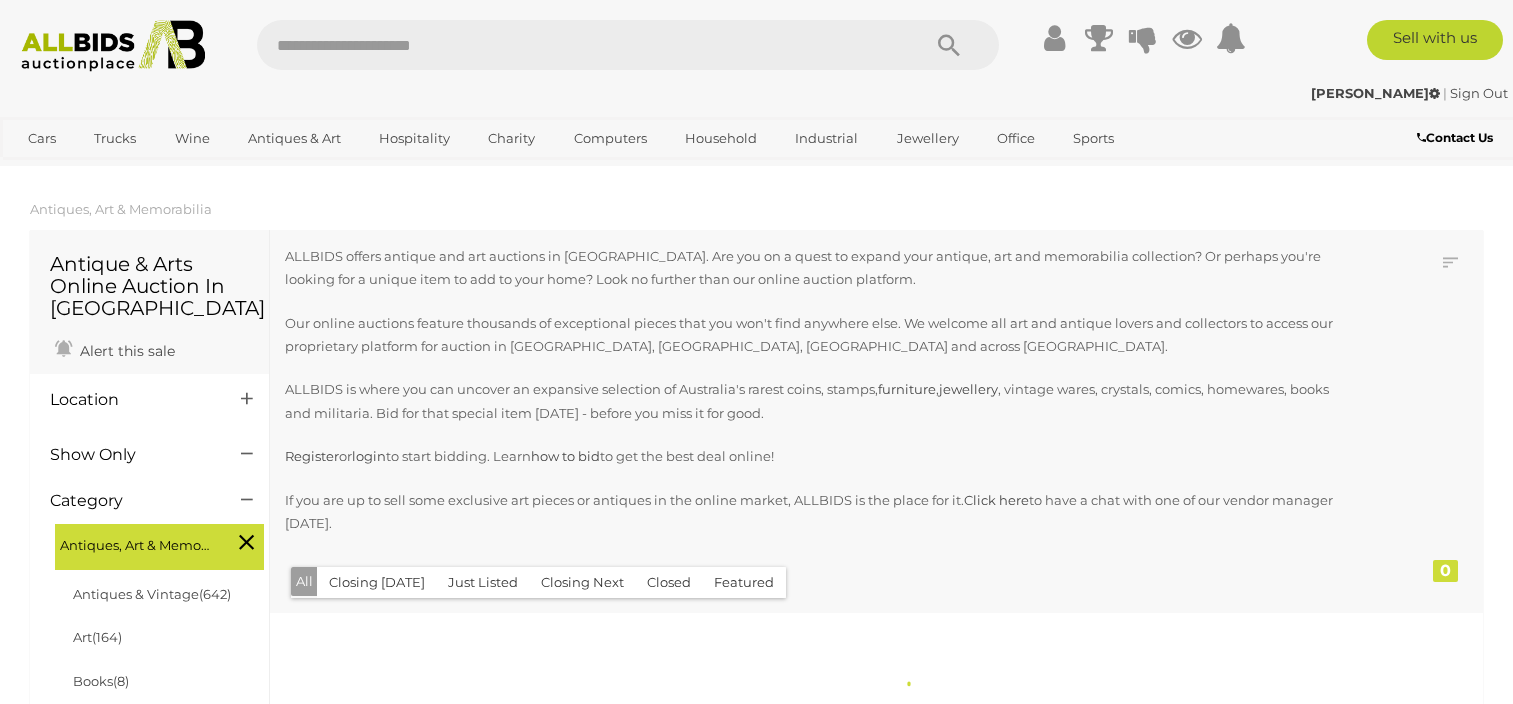 scroll, scrollTop: 0, scrollLeft: 0, axis: both 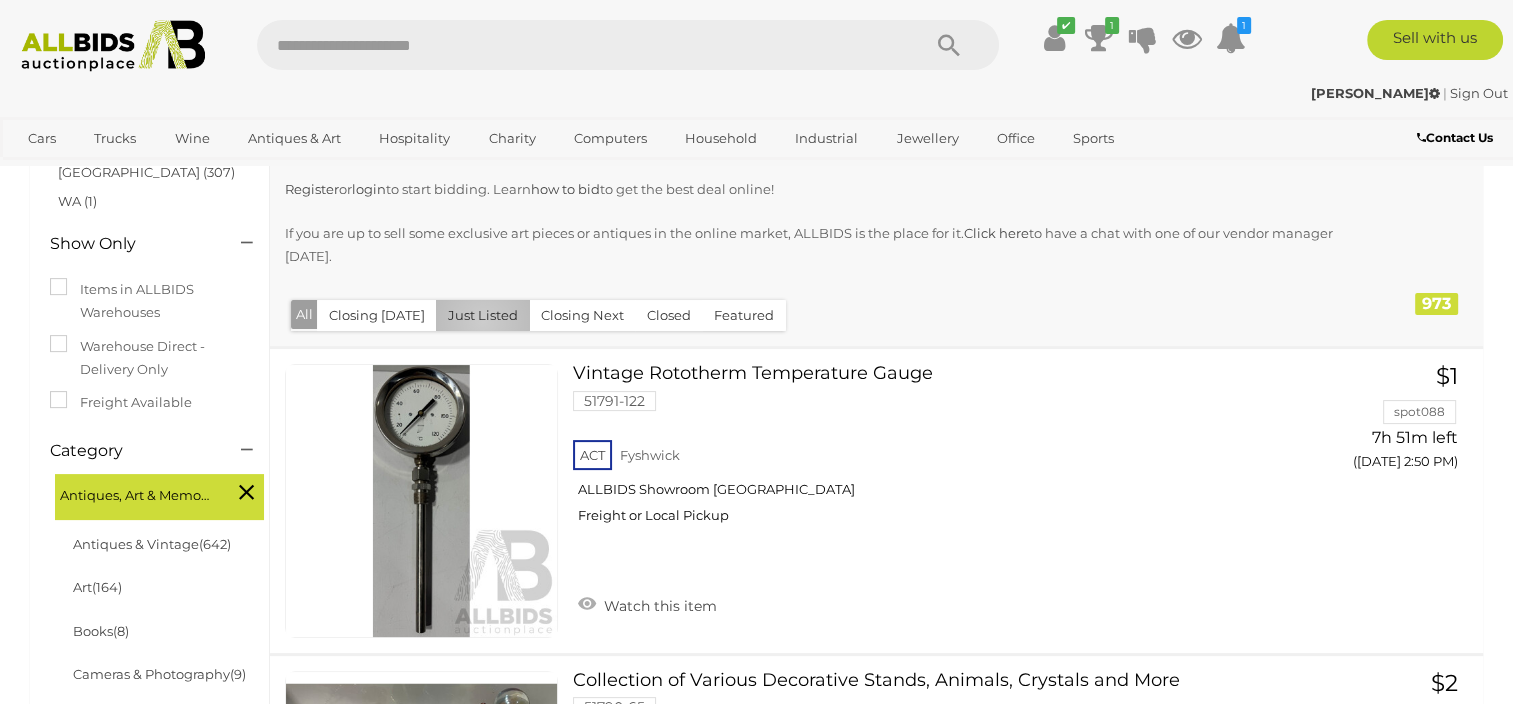 click on "Just Listed" at bounding box center [483, 315] 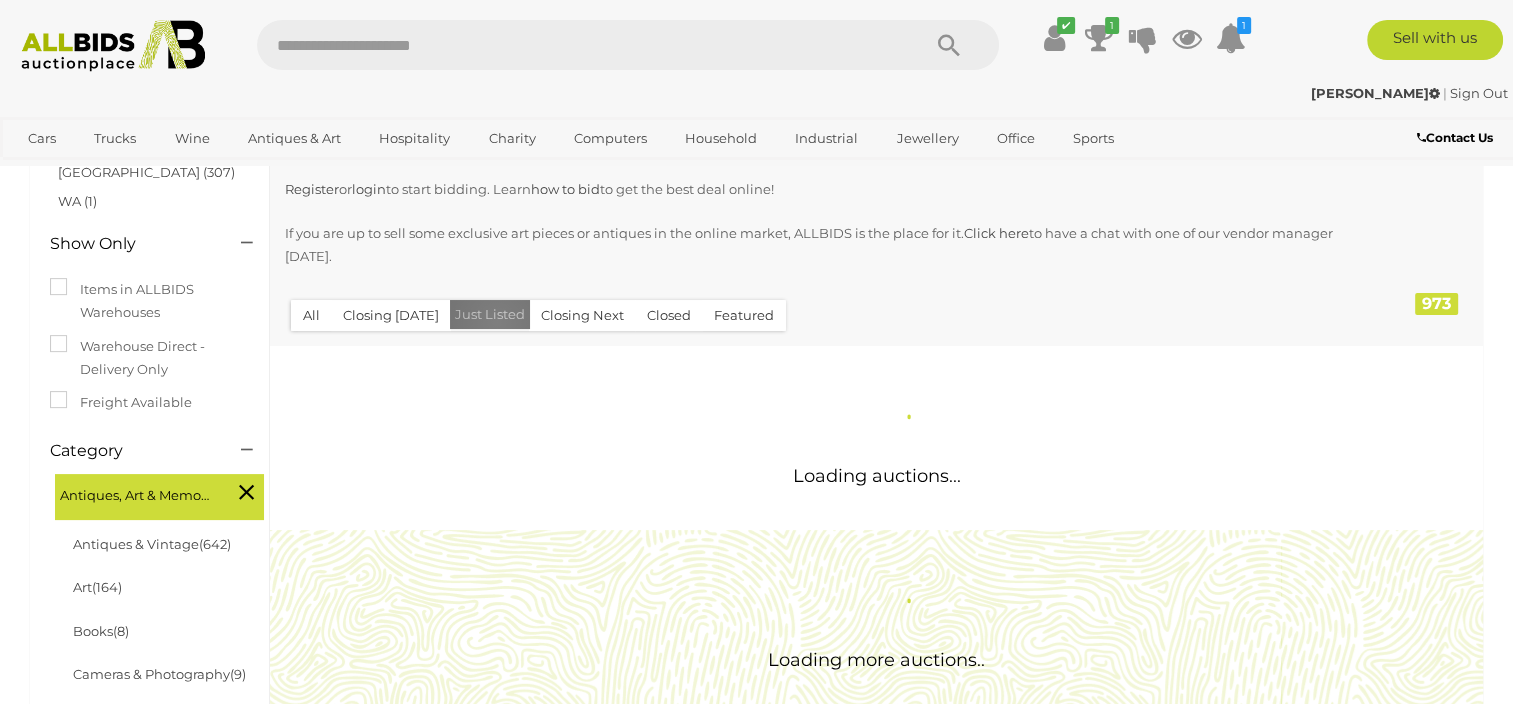scroll, scrollTop: 0, scrollLeft: 0, axis: both 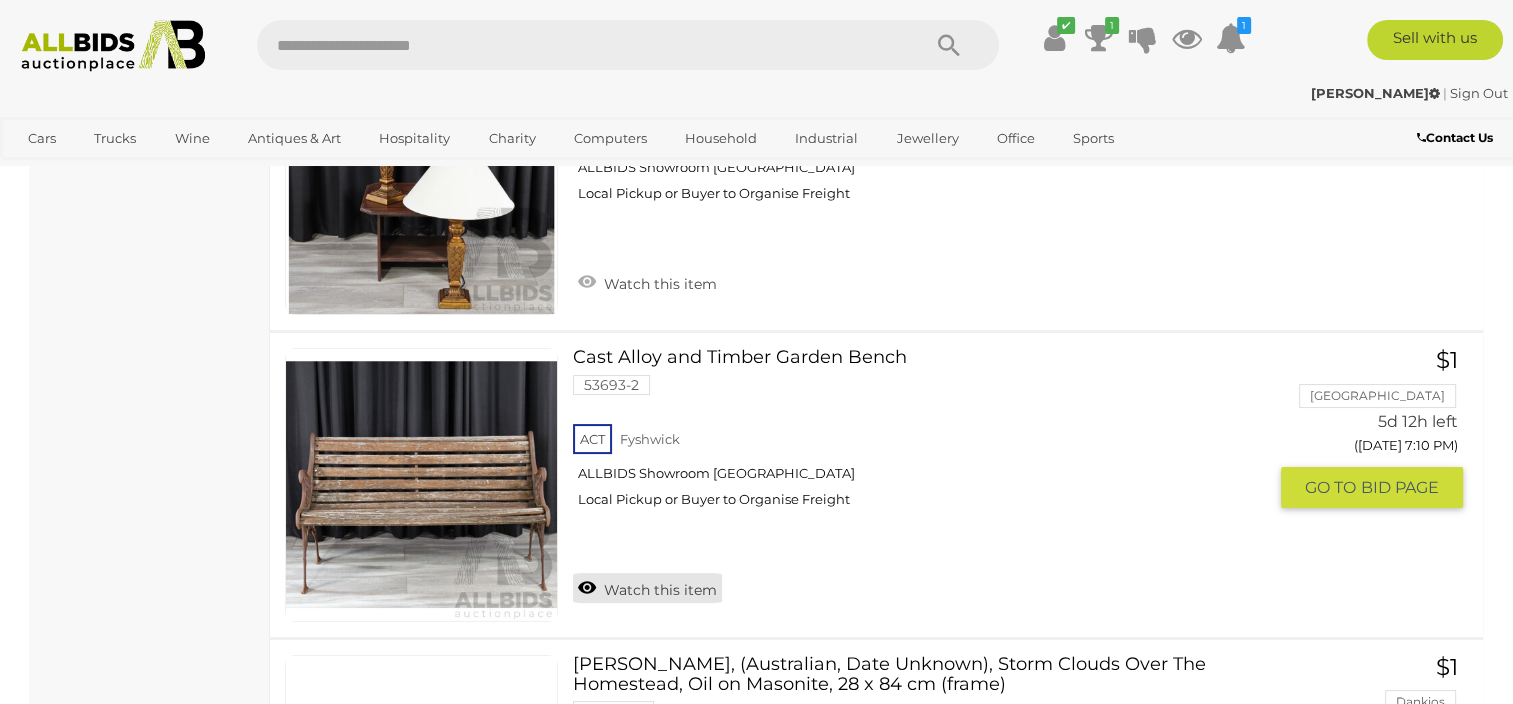 click on "Watch this item" at bounding box center (647, 588) 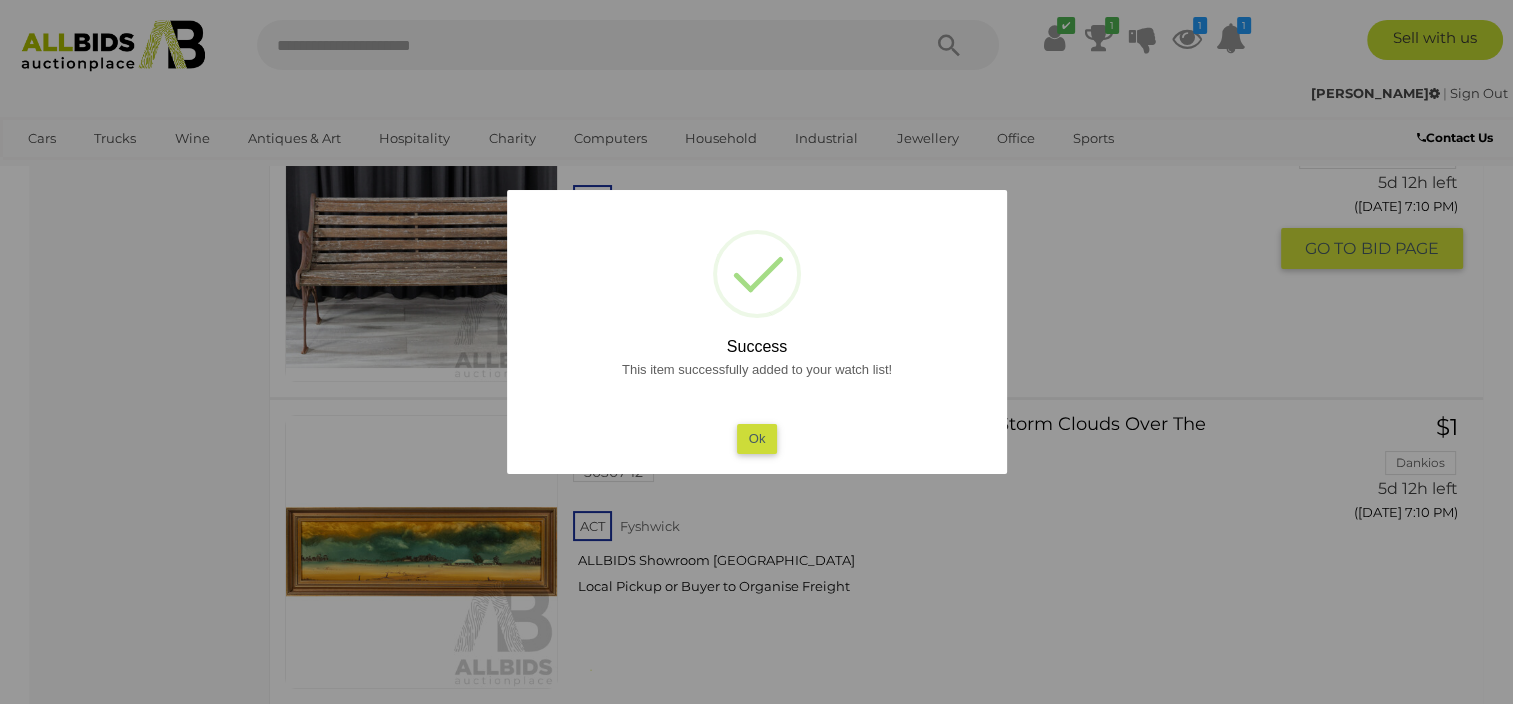 click on "Ok" at bounding box center [756, 438] 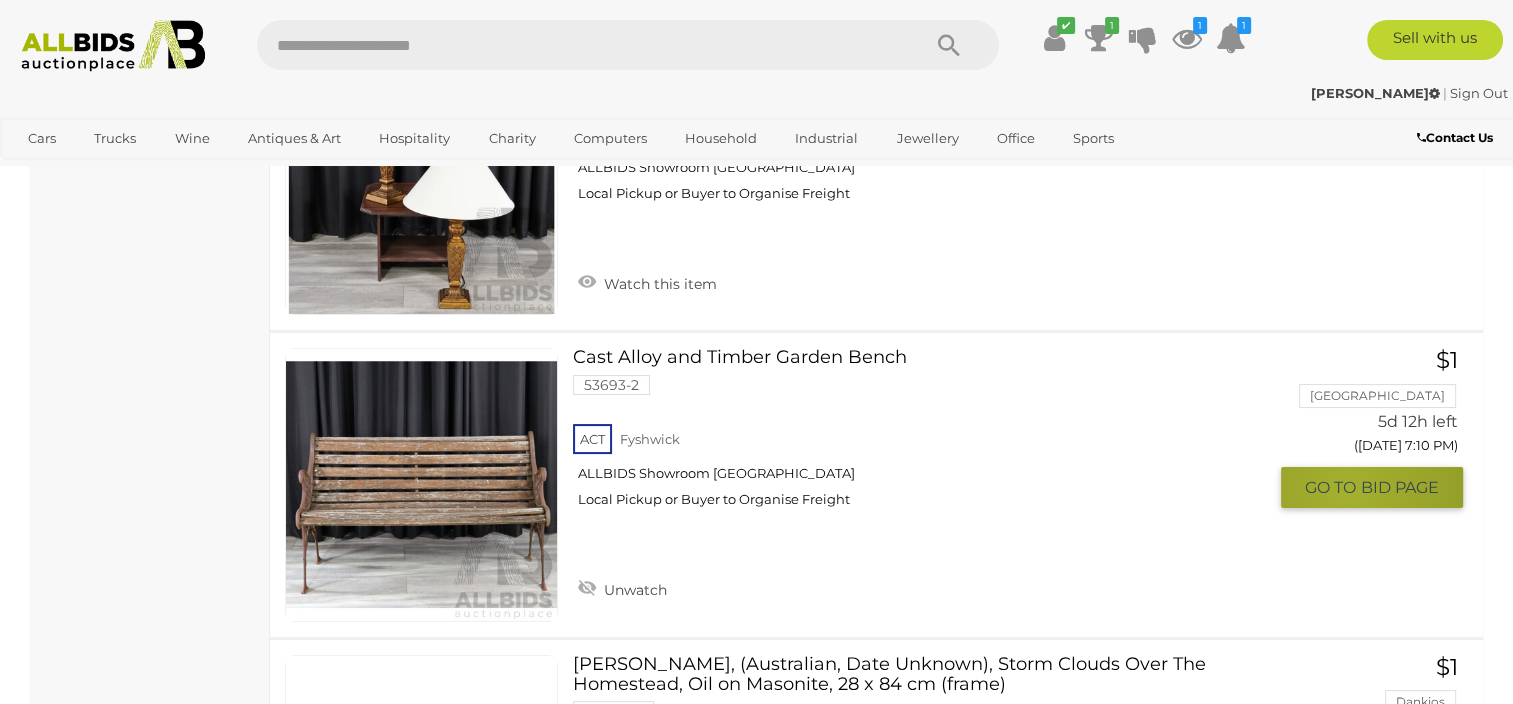 click on "GO TO" at bounding box center (1333, 487) 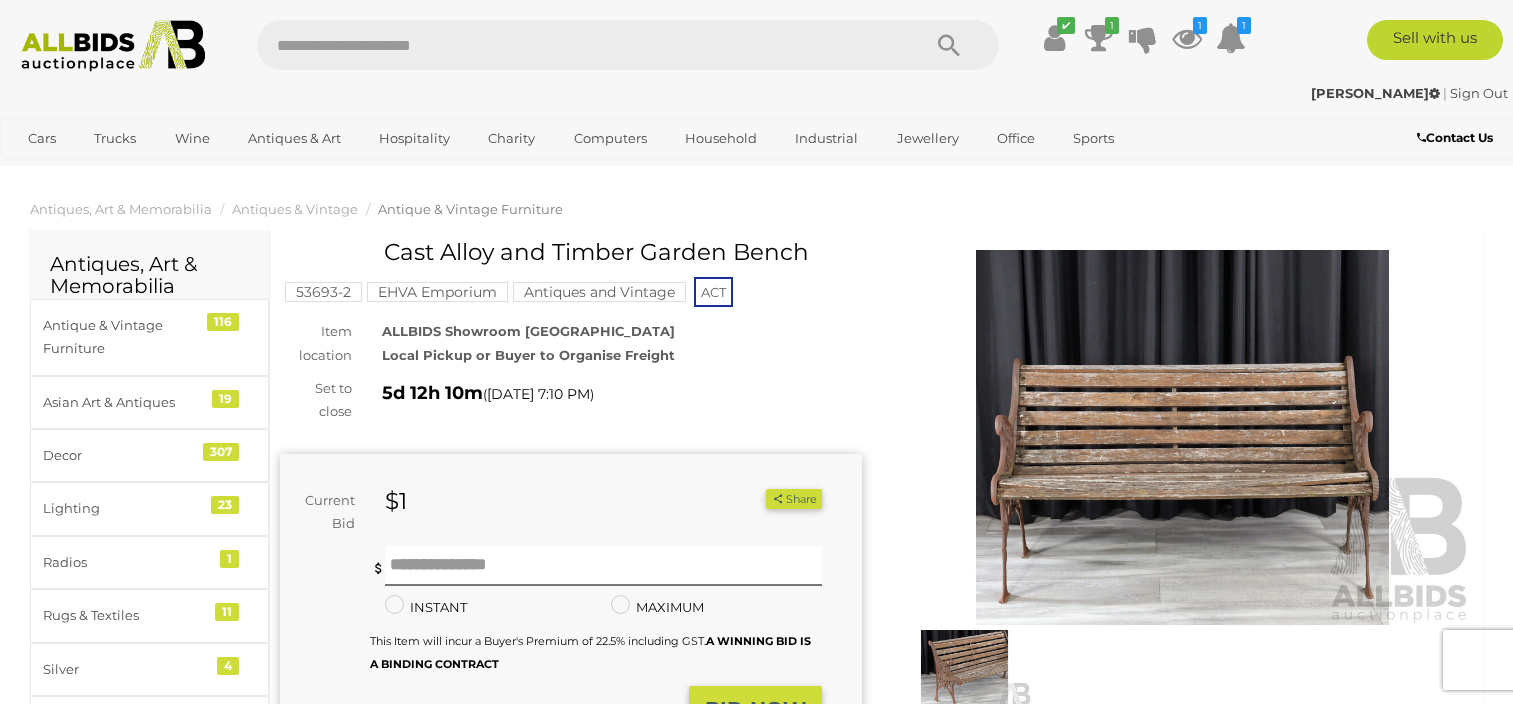 scroll, scrollTop: 0, scrollLeft: 0, axis: both 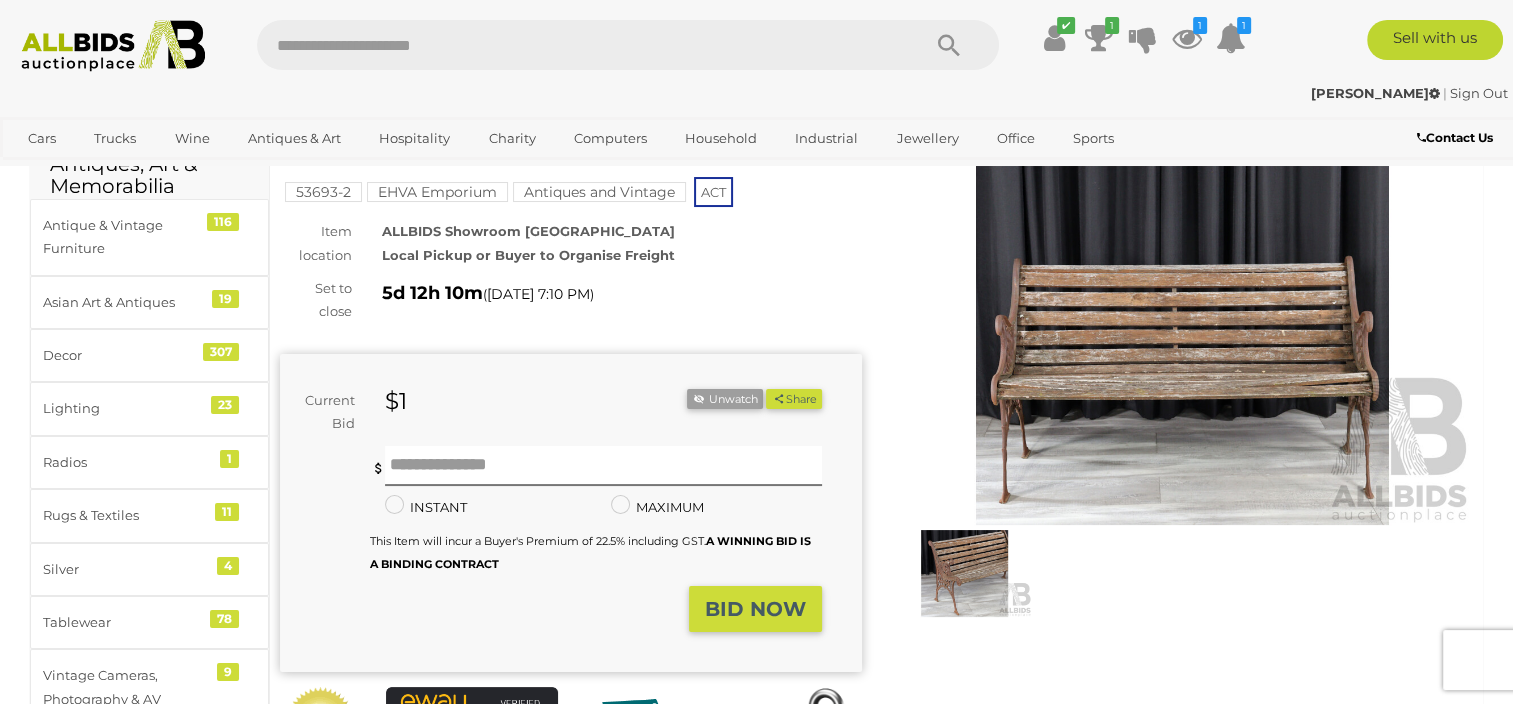click at bounding box center (964, 573) 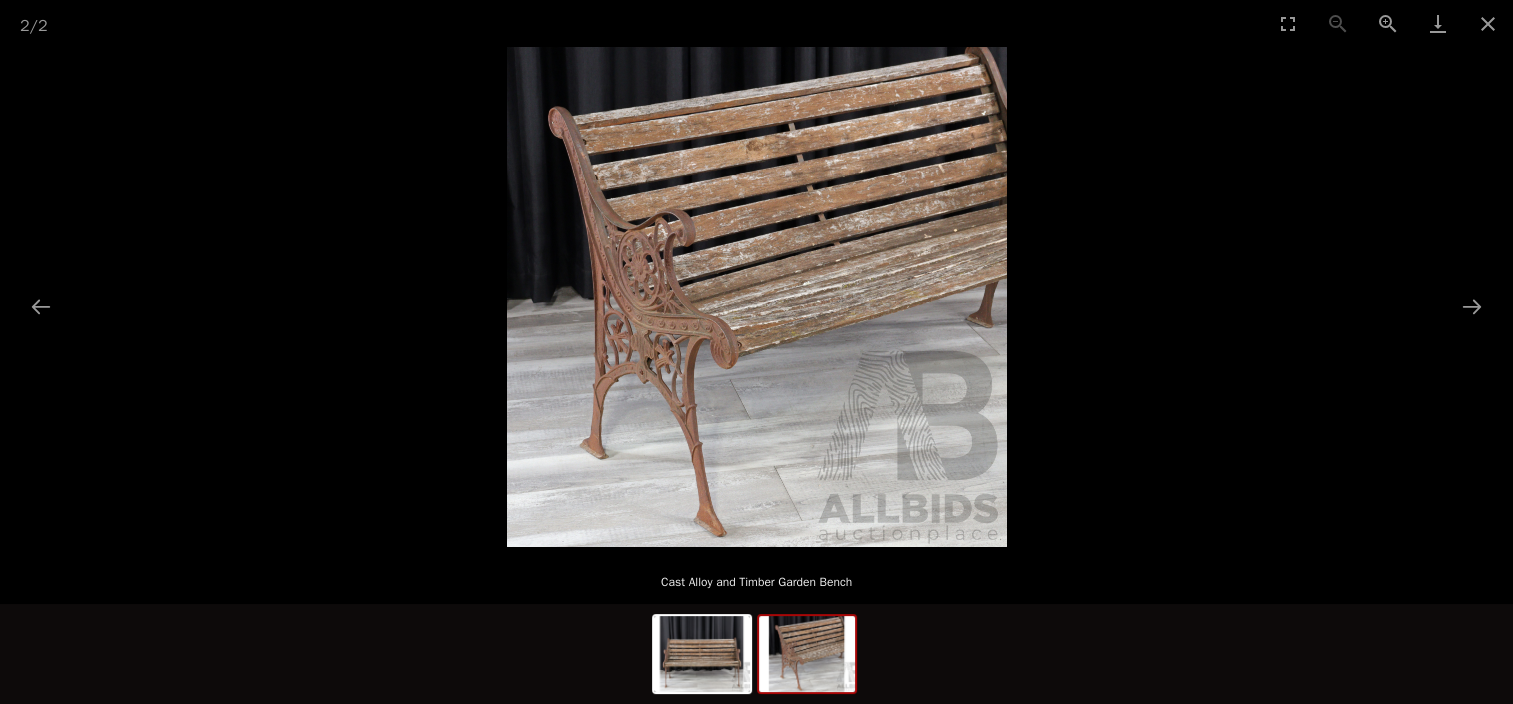 click at bounding box center [756, 297] 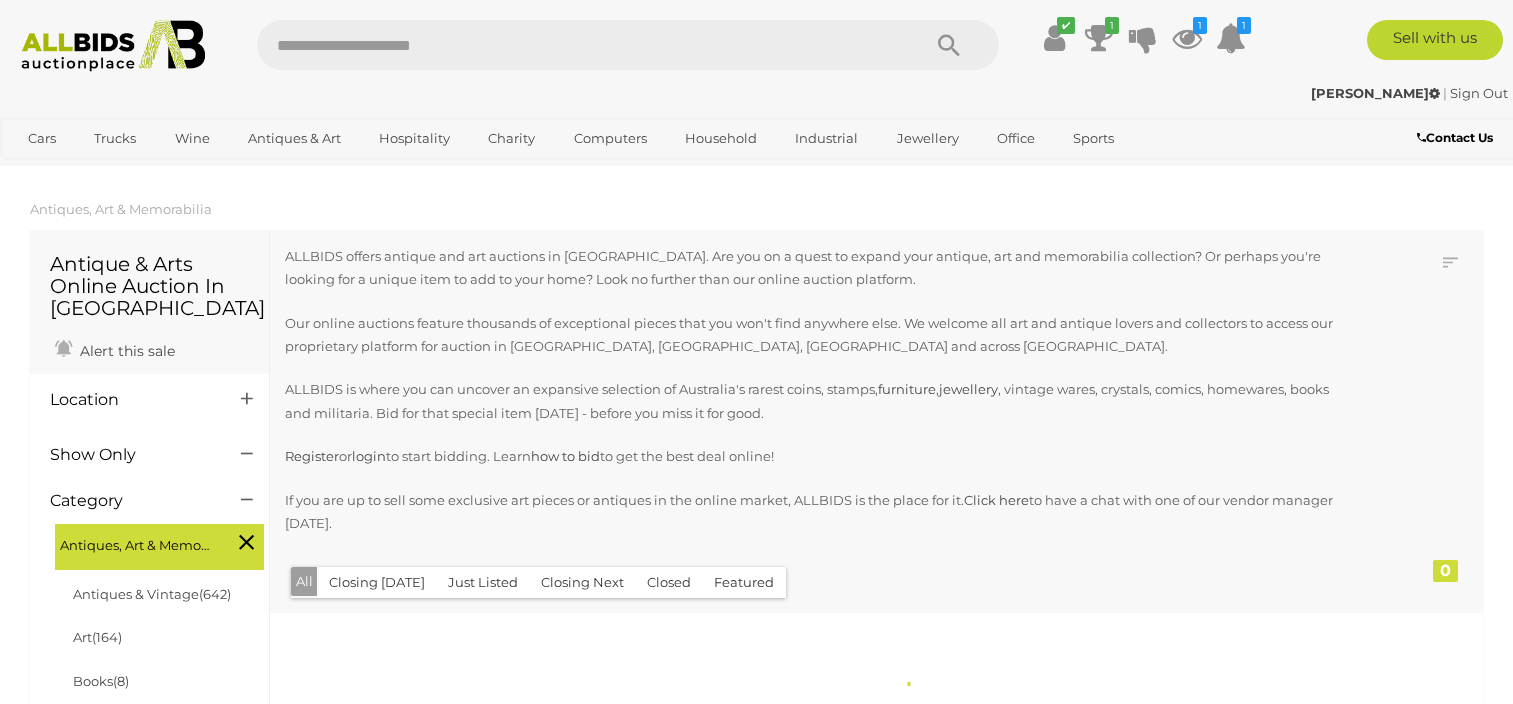 scroll, scrollTop: 2497, scrollLeft: 0, axis: vertical 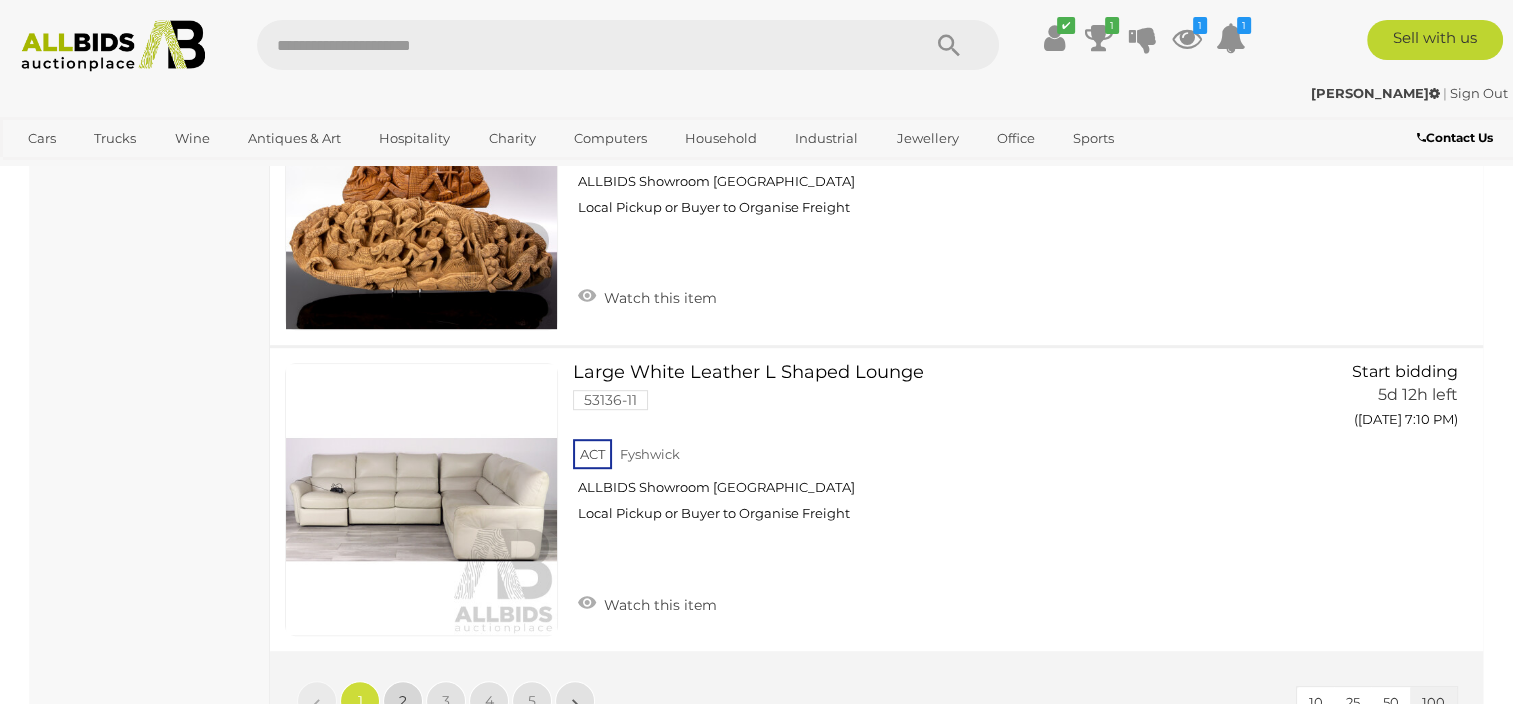click on "2" at bounding box center [403, 701] 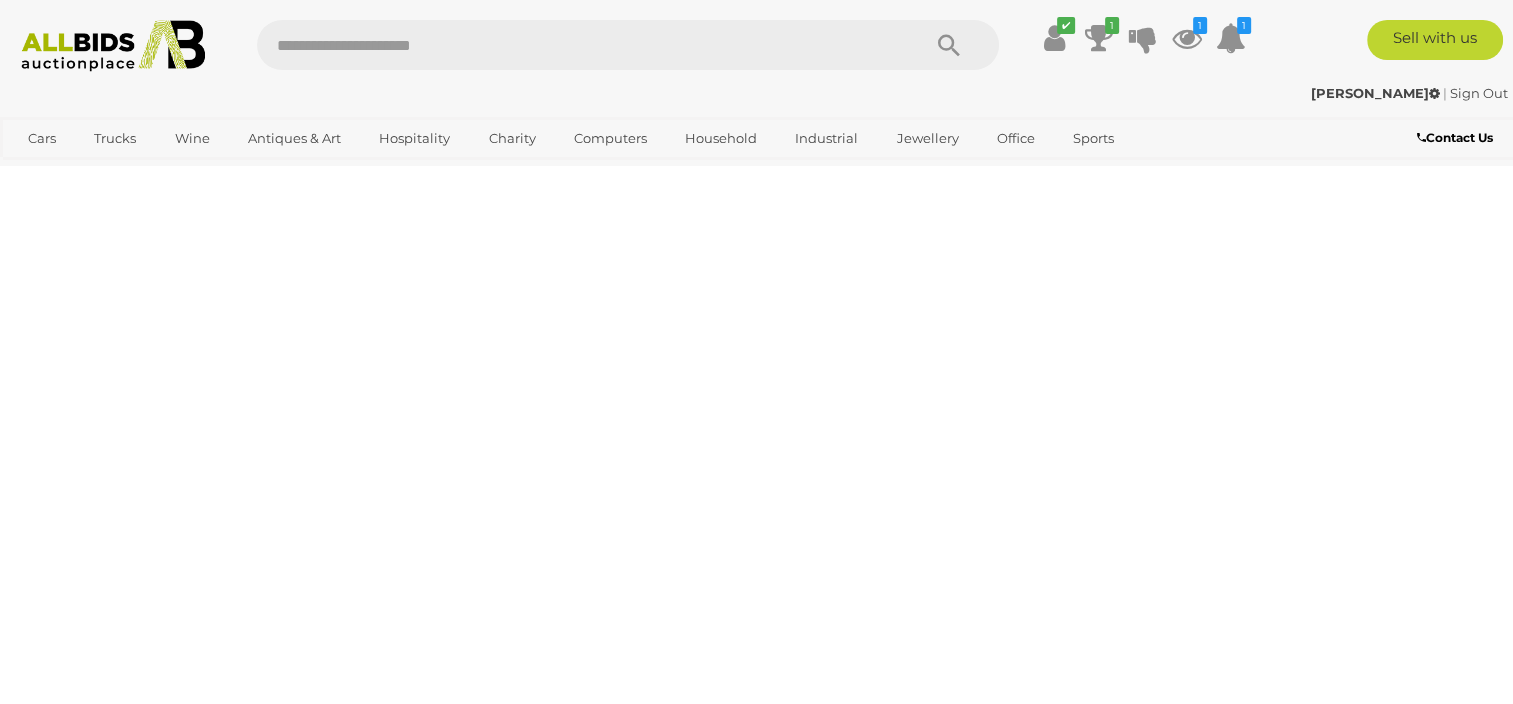 scroll, scrollTop: 446, scrollLeft: 0, axis: vertical 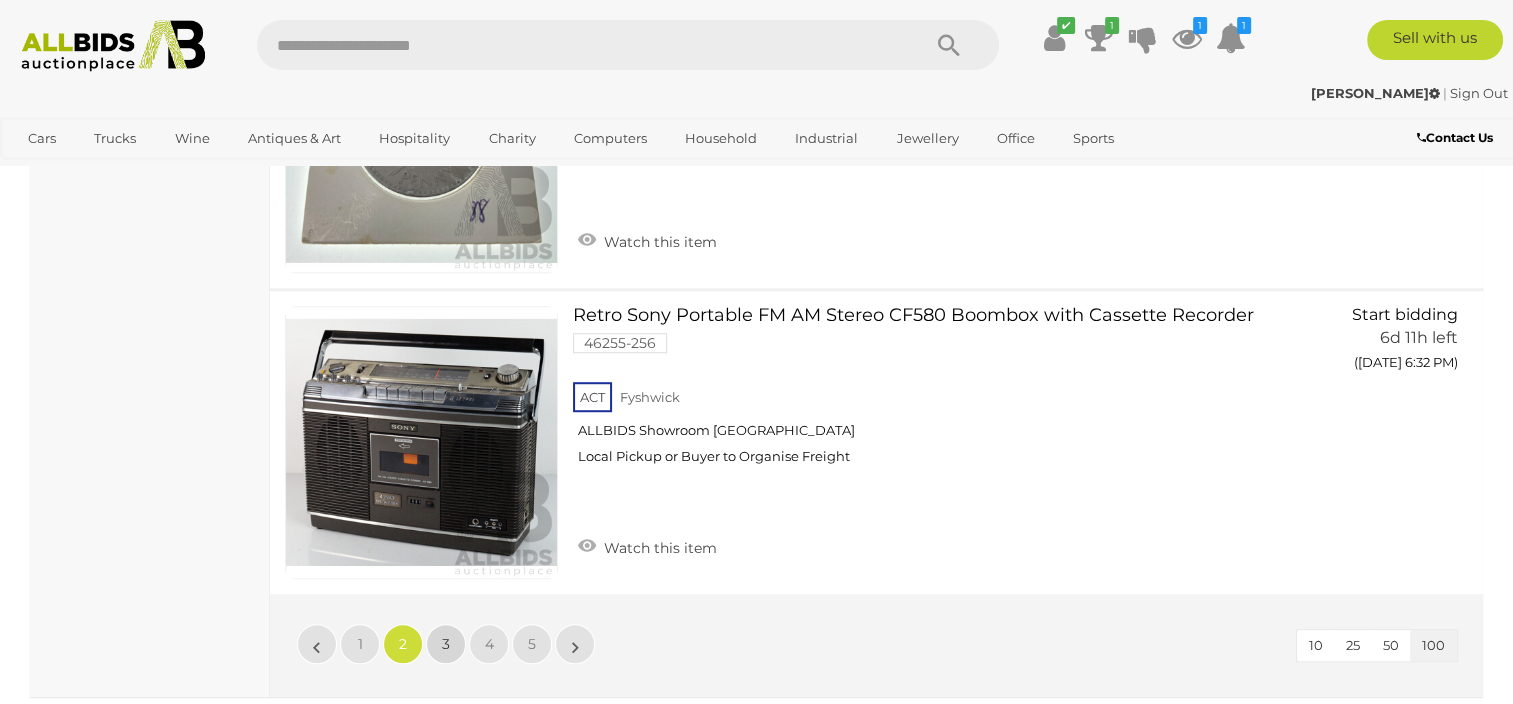 click on "3" at bounding box center [446, 644] 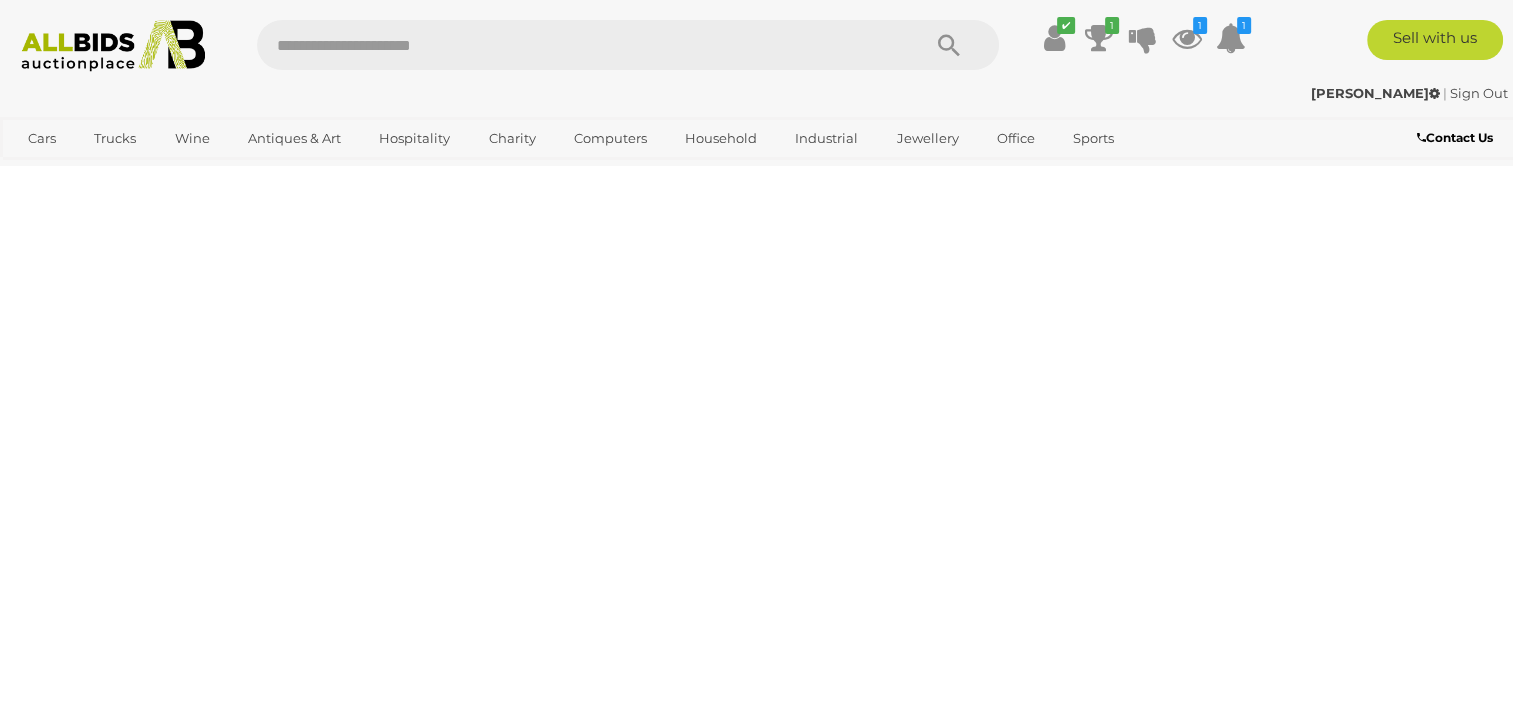 scroll, scrollTop: 446, scrollLeft: 0, axis: vertical 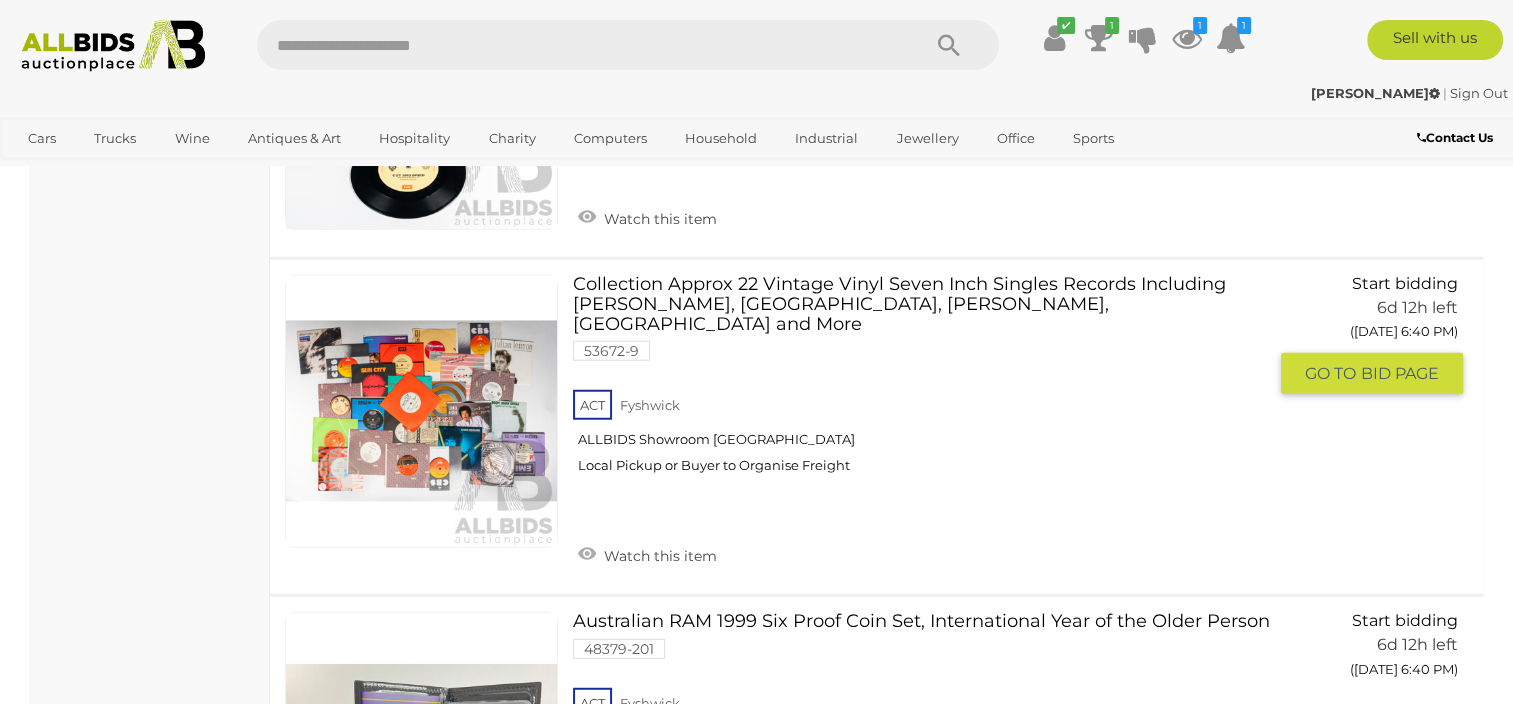 click at bounding box center [421, 411] 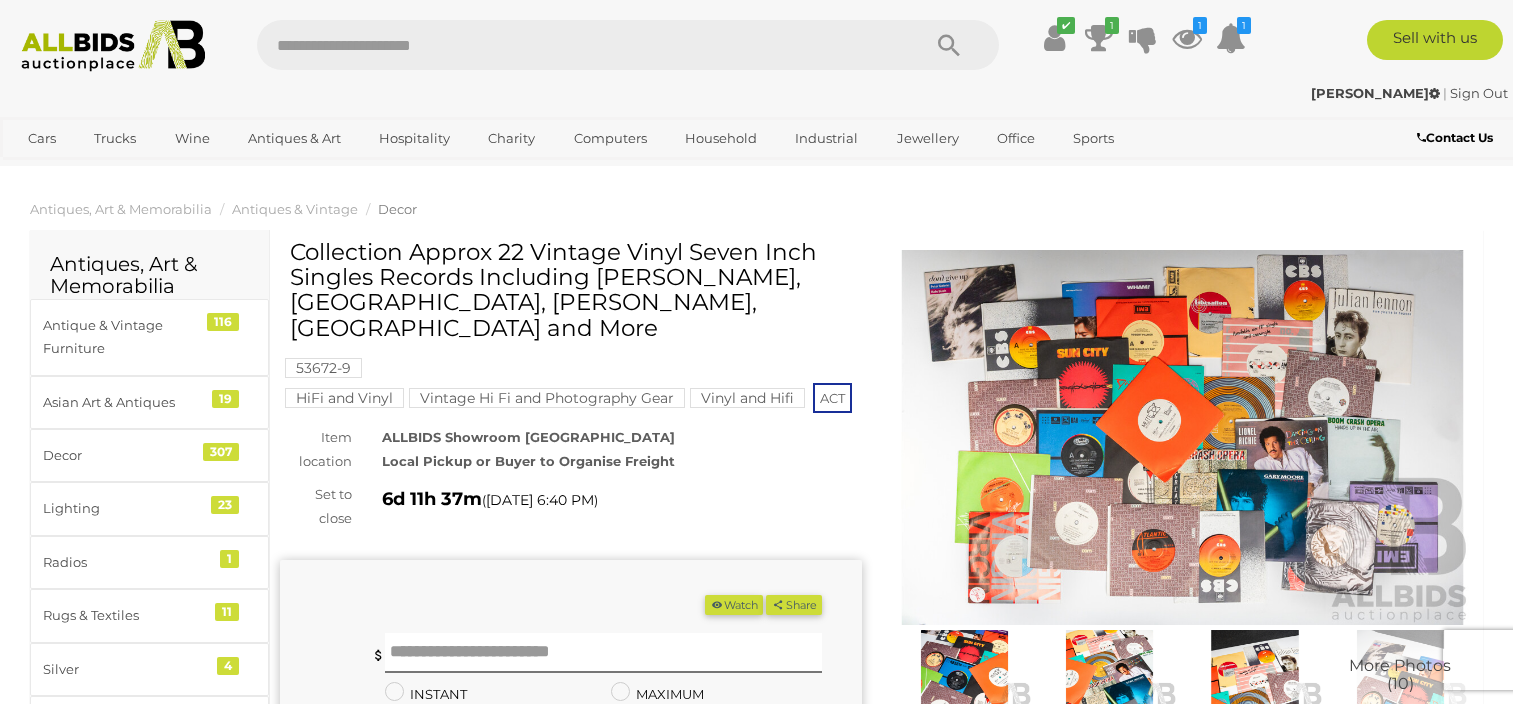 scroll, scrollTop: 0, scrollLeft: 0, axis: both 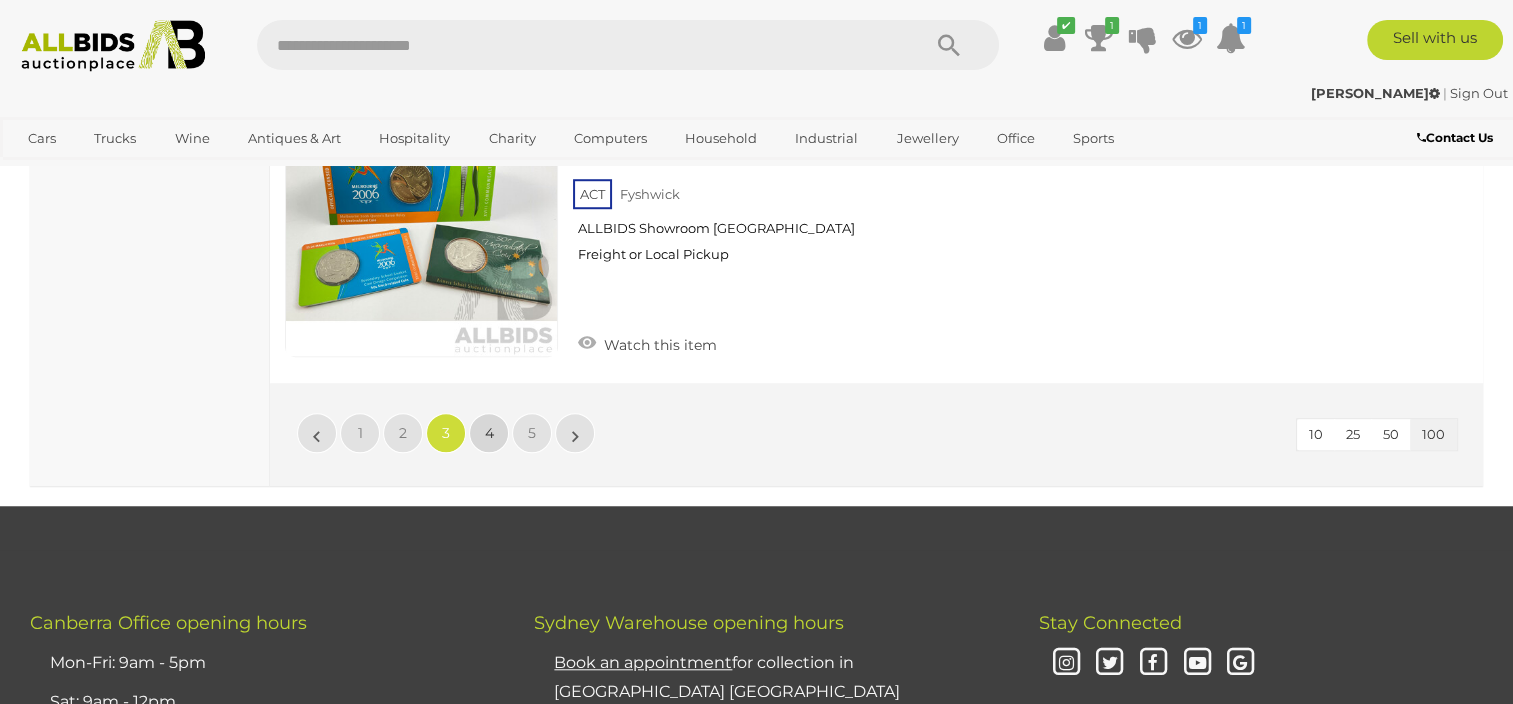 click on "4" at bounding box center [489, 433] 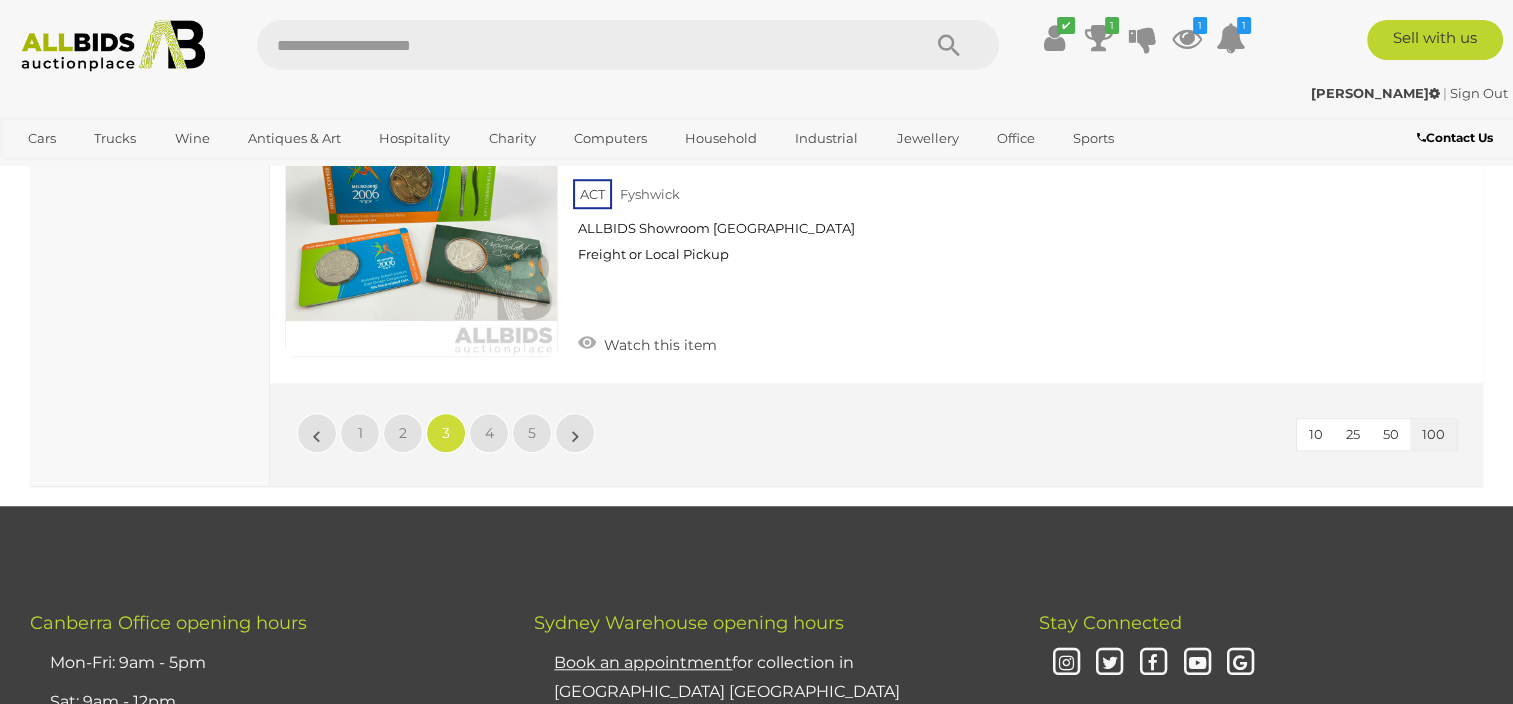 scroll, scrollTop: 446, scrollLeft: 0, axis: vertical 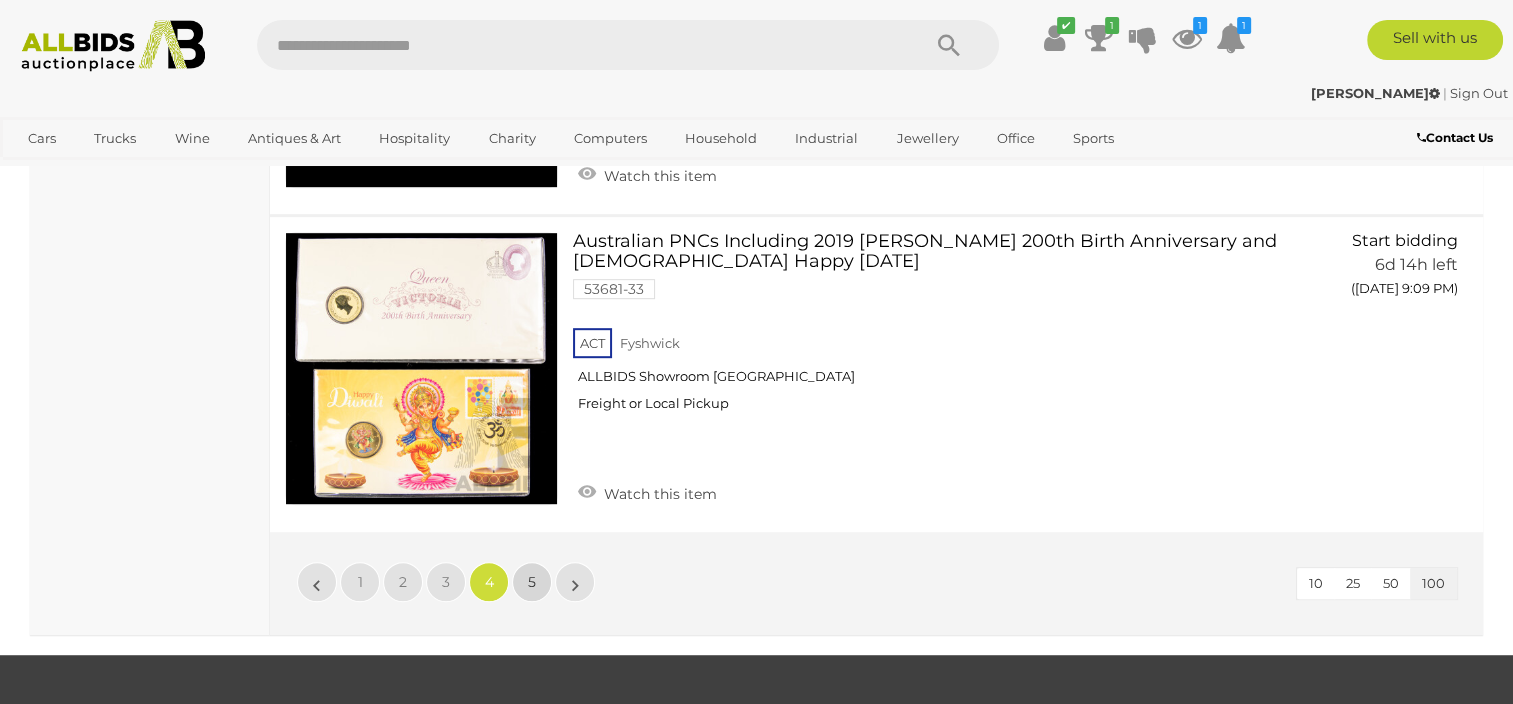 click on "5" at bounding box center (532, 582) 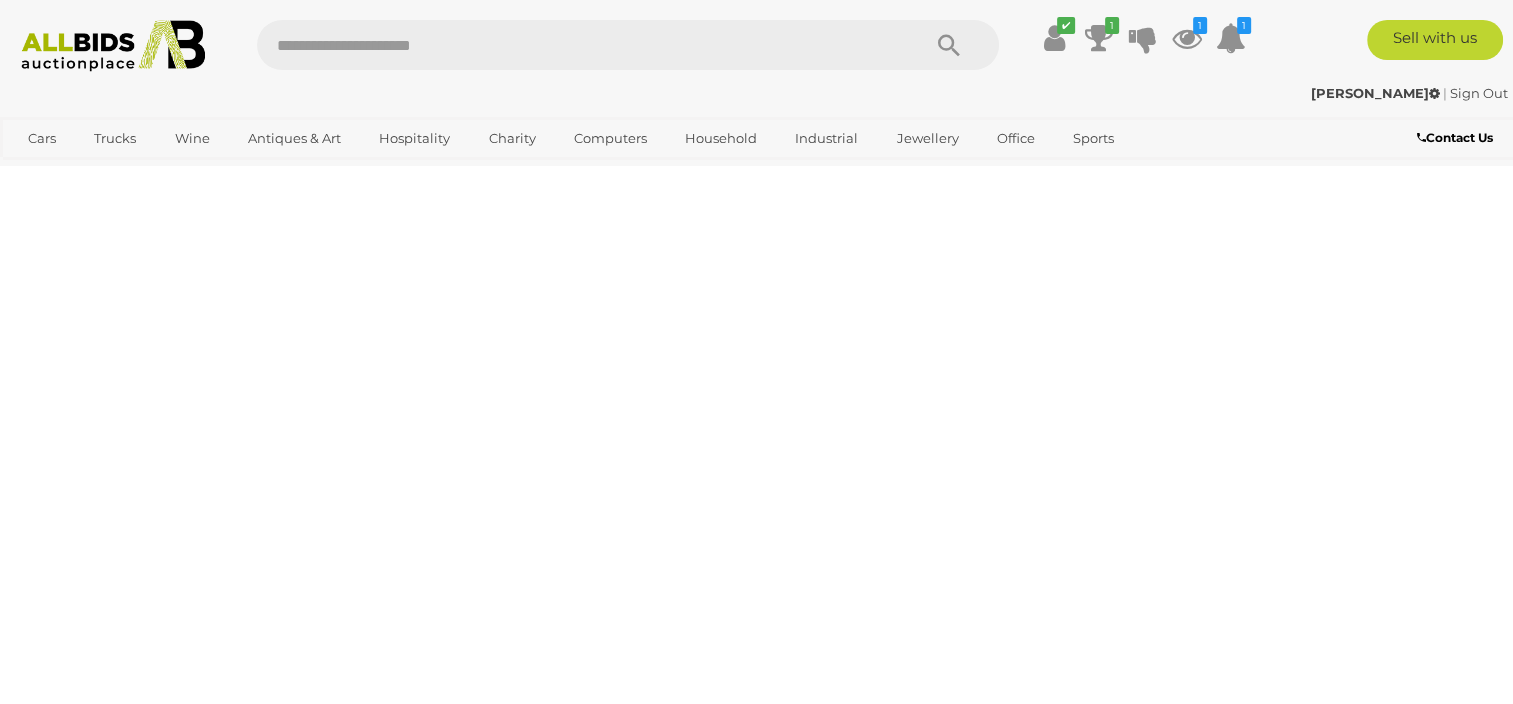 scroll, scrollTop: 446, scrollLeft: 0, axis: vertical 